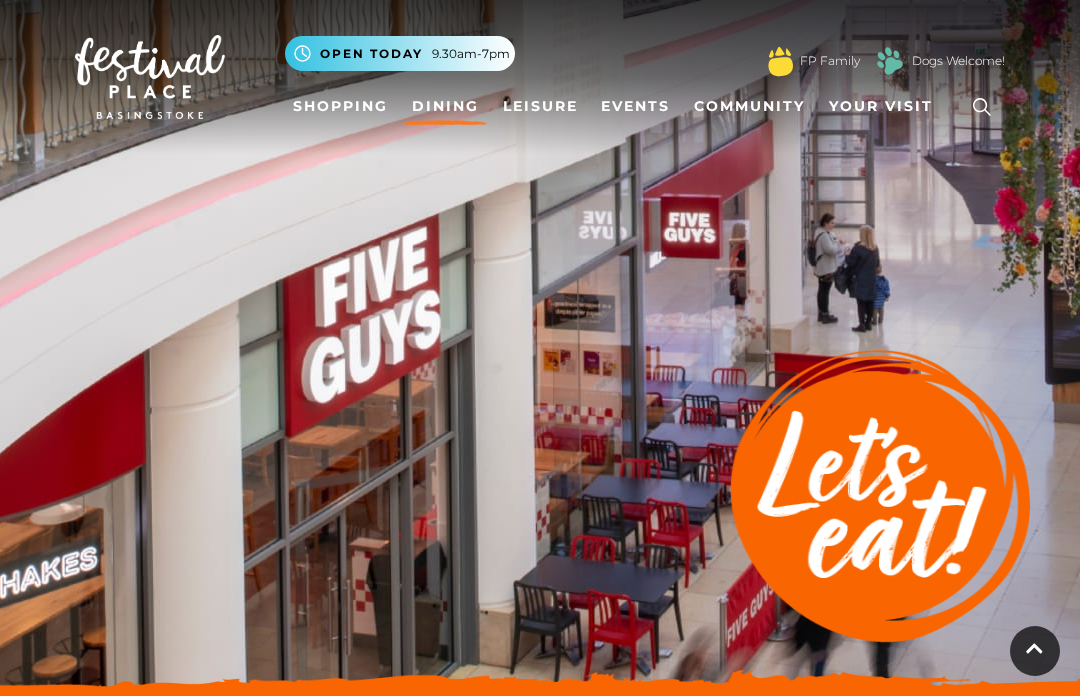scroll, scrollTop: 854, scrollLeft: 0, axis: vertical 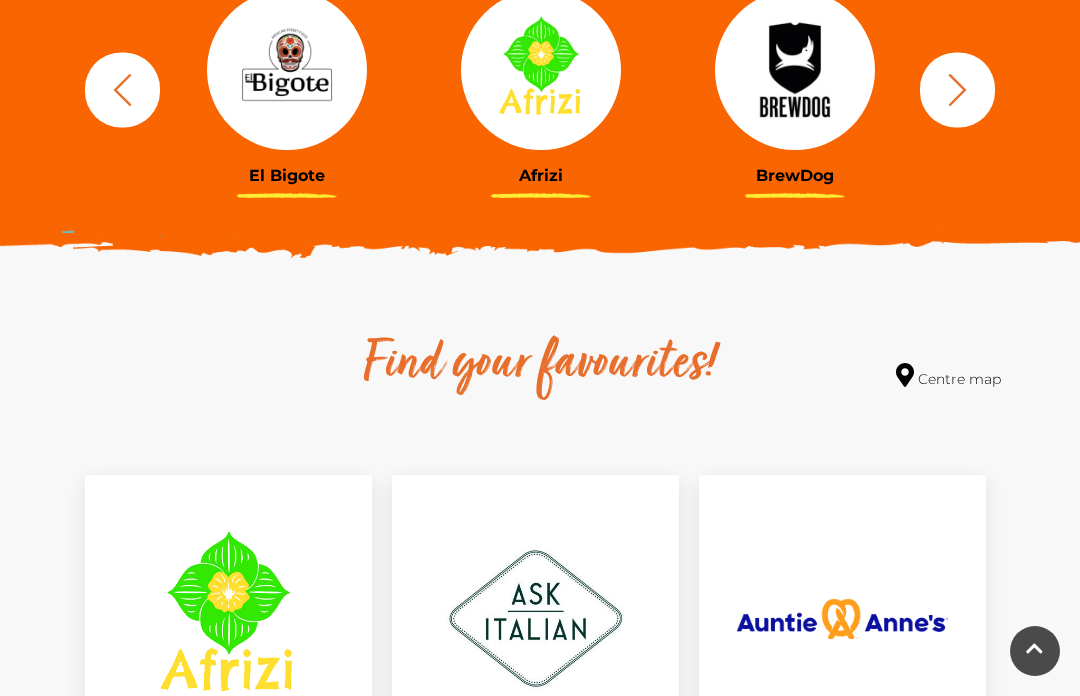 click 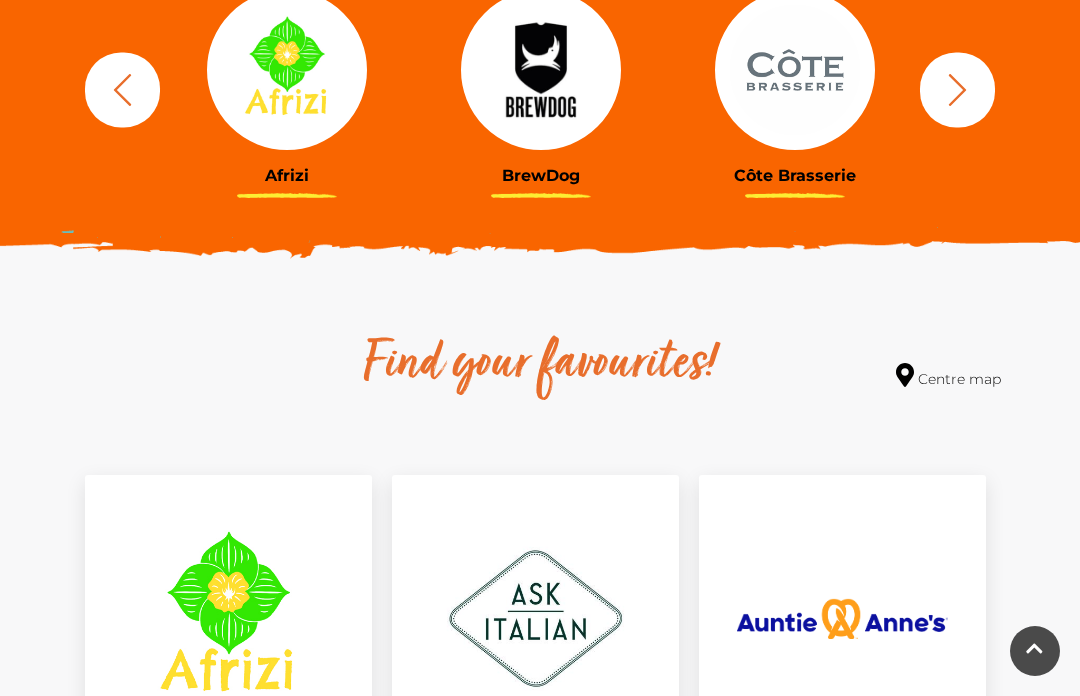 click 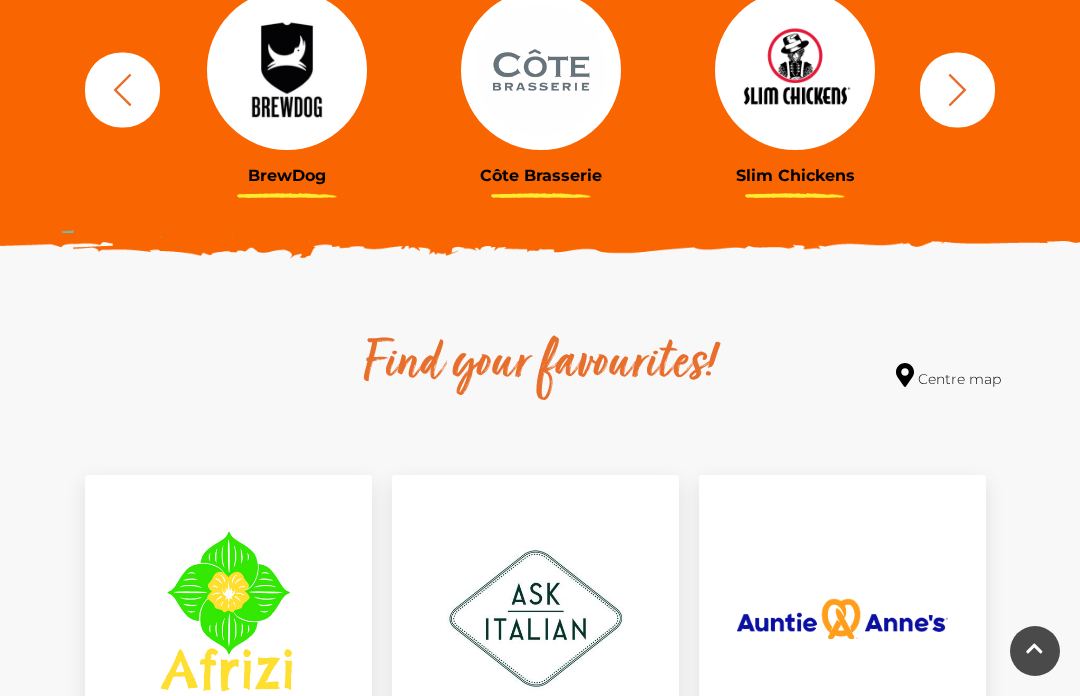 click 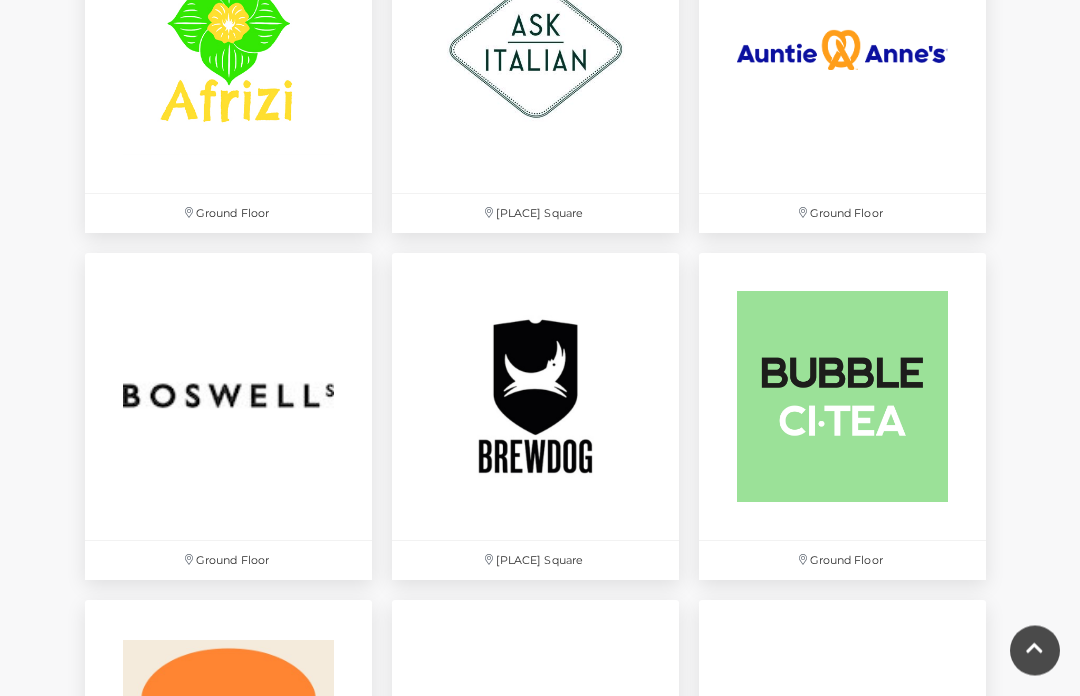 scroll, scrollTop: 1423, scrollLeft: 0, axis: vertical 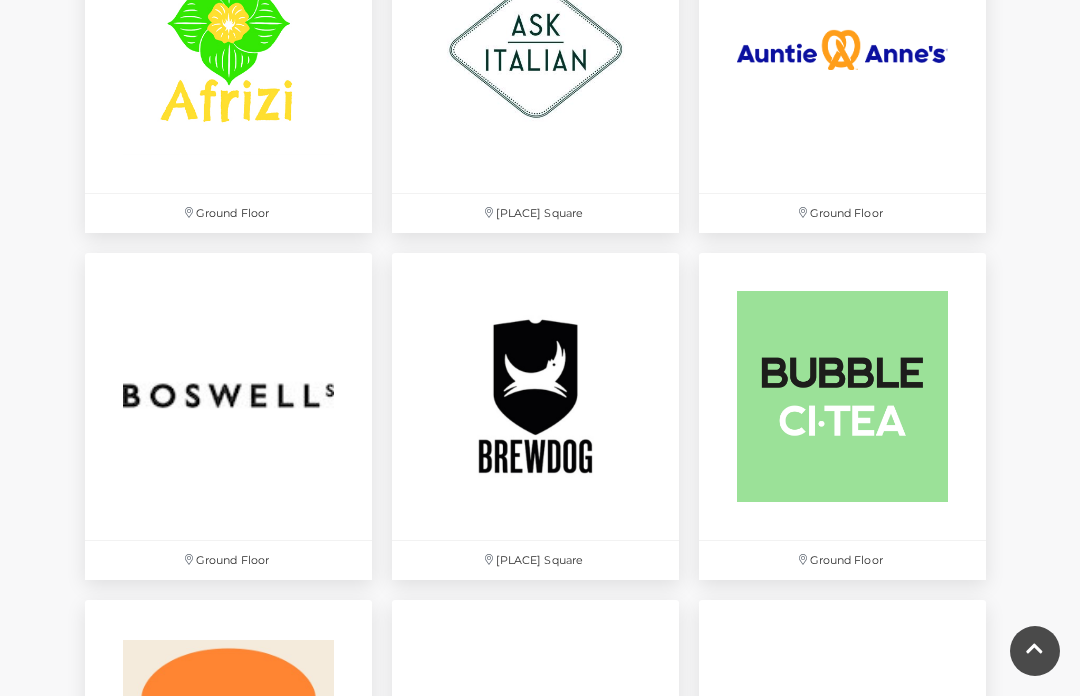 click at bounding box center (535, 49) 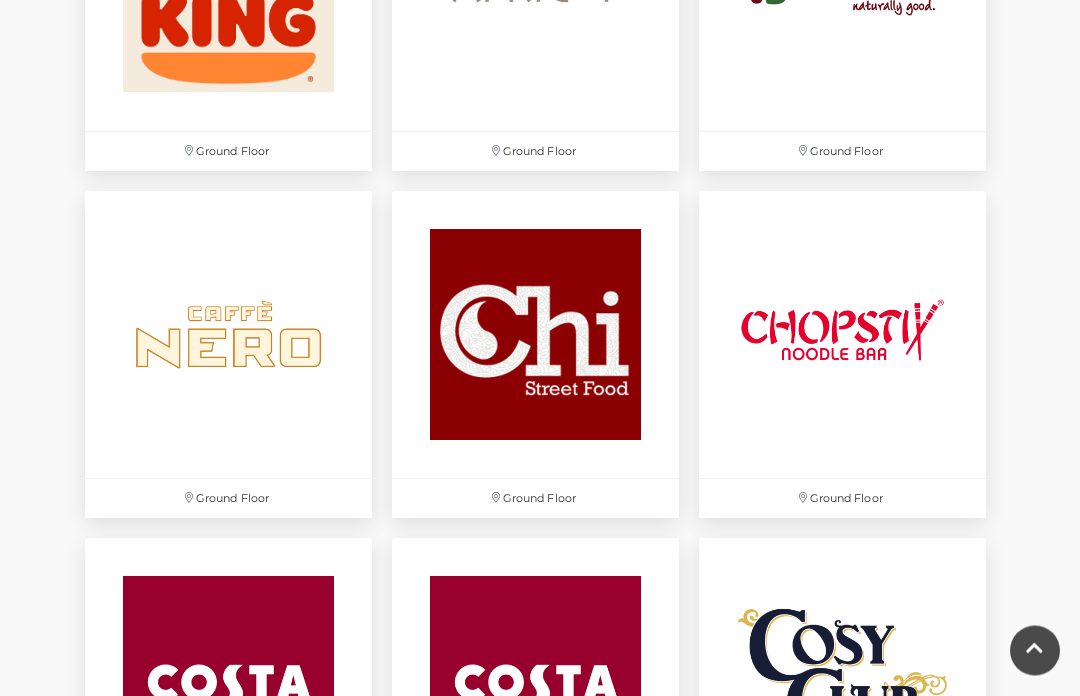 scroll, scrollTop: 2383, scrollLeft: 0, axis: vertical 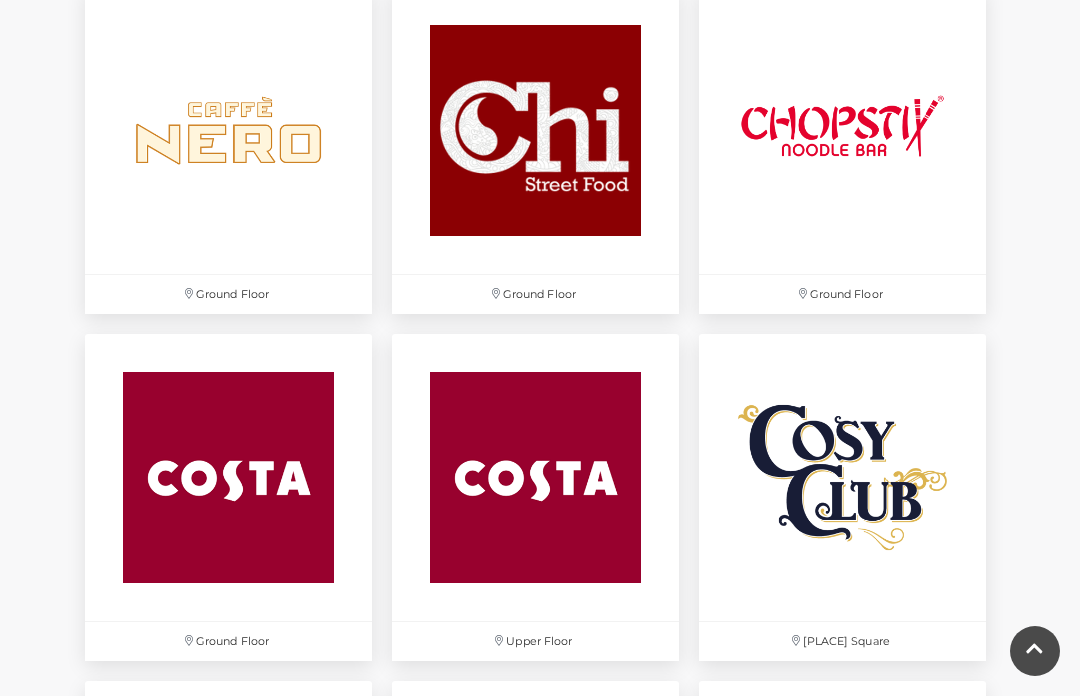 click at bounding box center [842, 477] 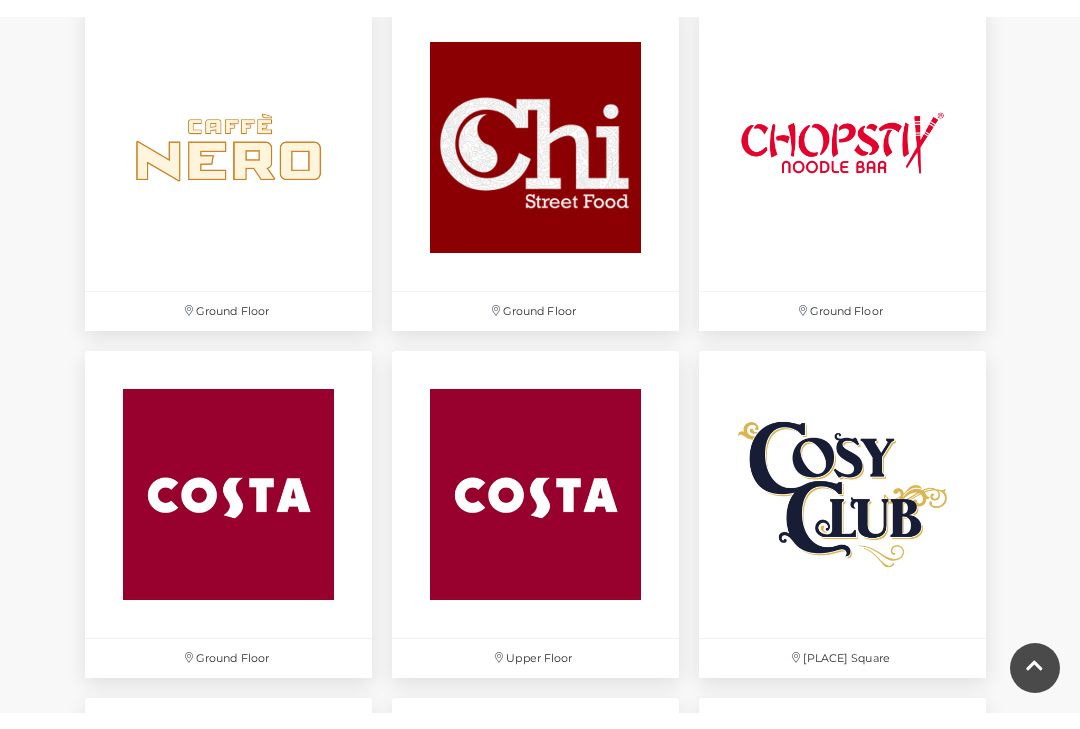scroll, scrollTop: 2437, scrollLeft: 0, axis: vertical 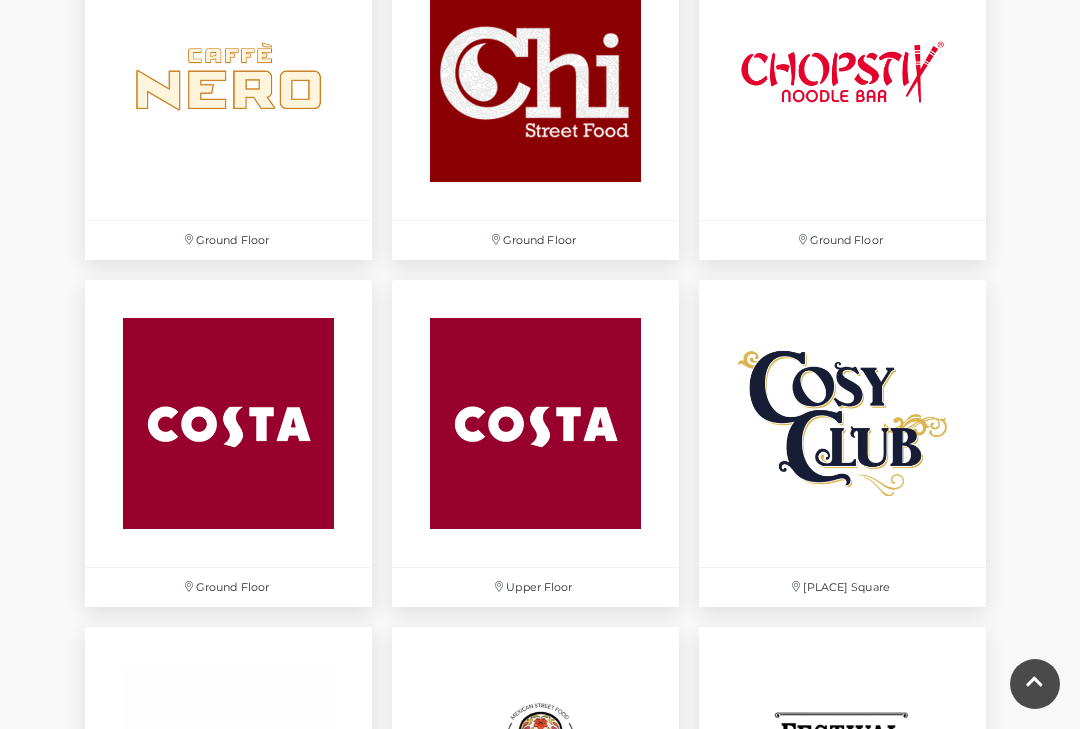 click at bounding box center [228, 423] 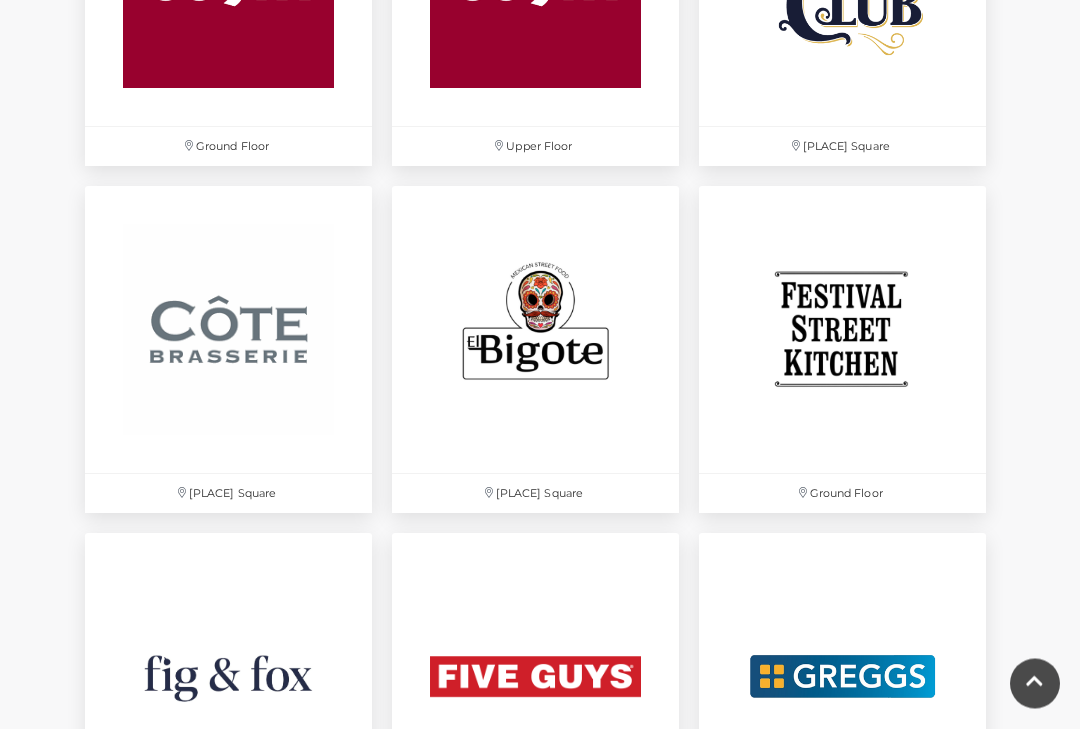 scroll, scrollTop: 2879, scrollLeft: 0, axis: vertical 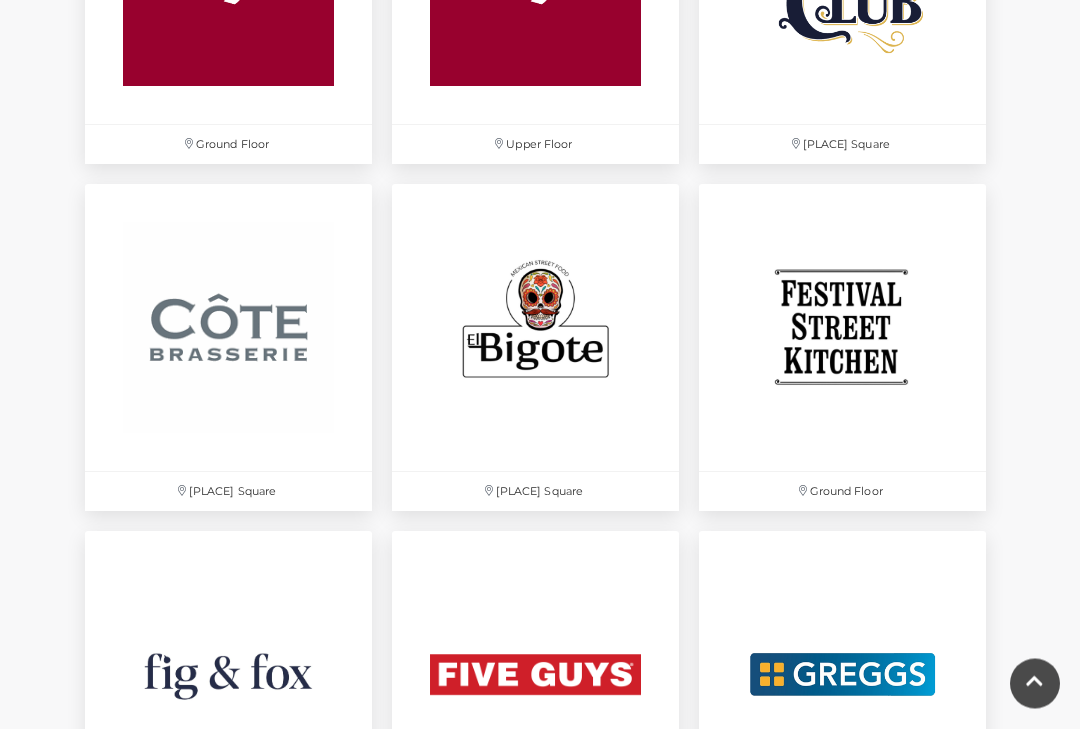 click at bounding box center [228, 328] 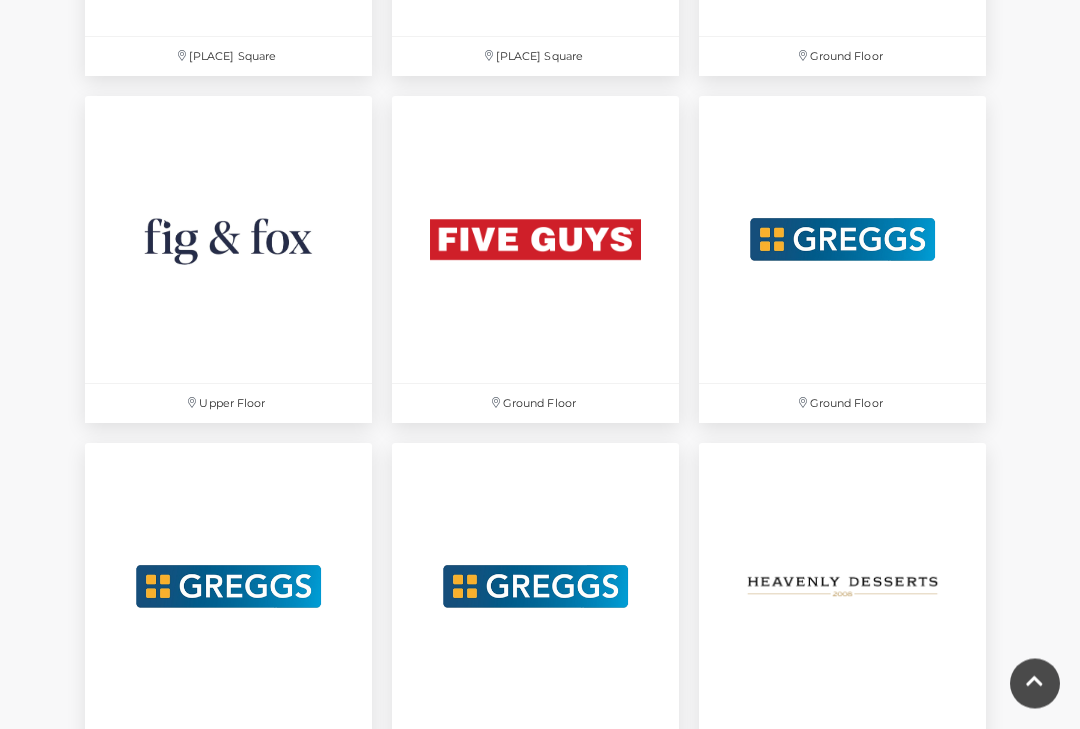 scroll, scrollTop: 3315, scrollLeft: 0, axis: vertical 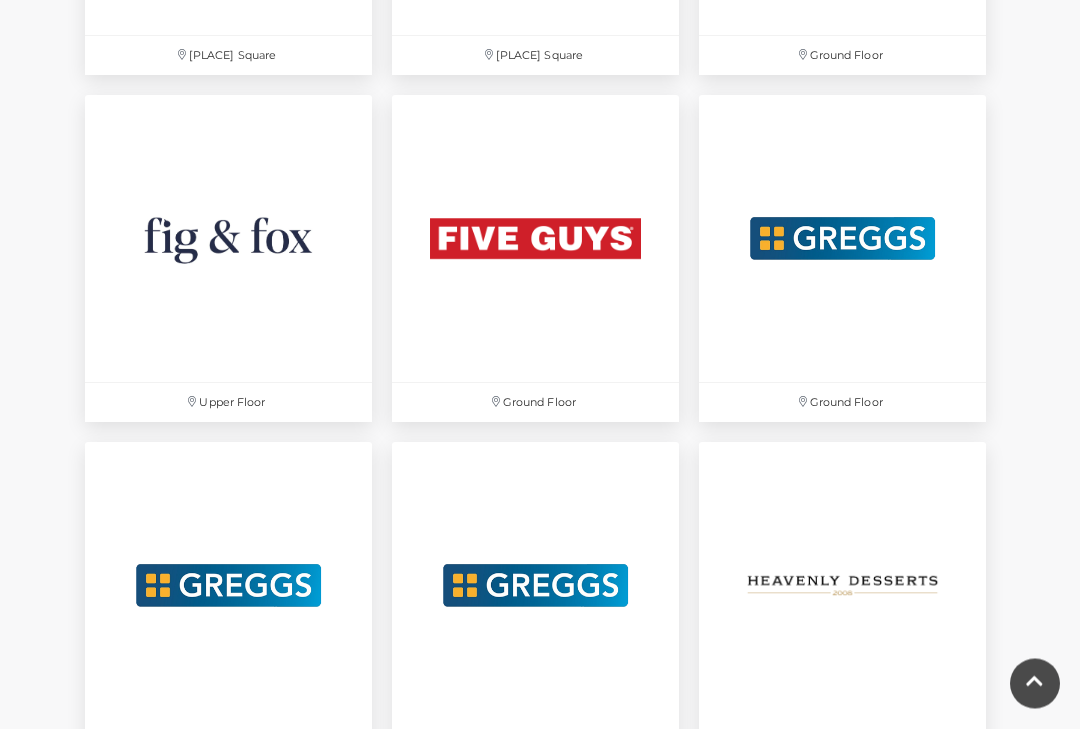 click at bounding box center [535, 239] 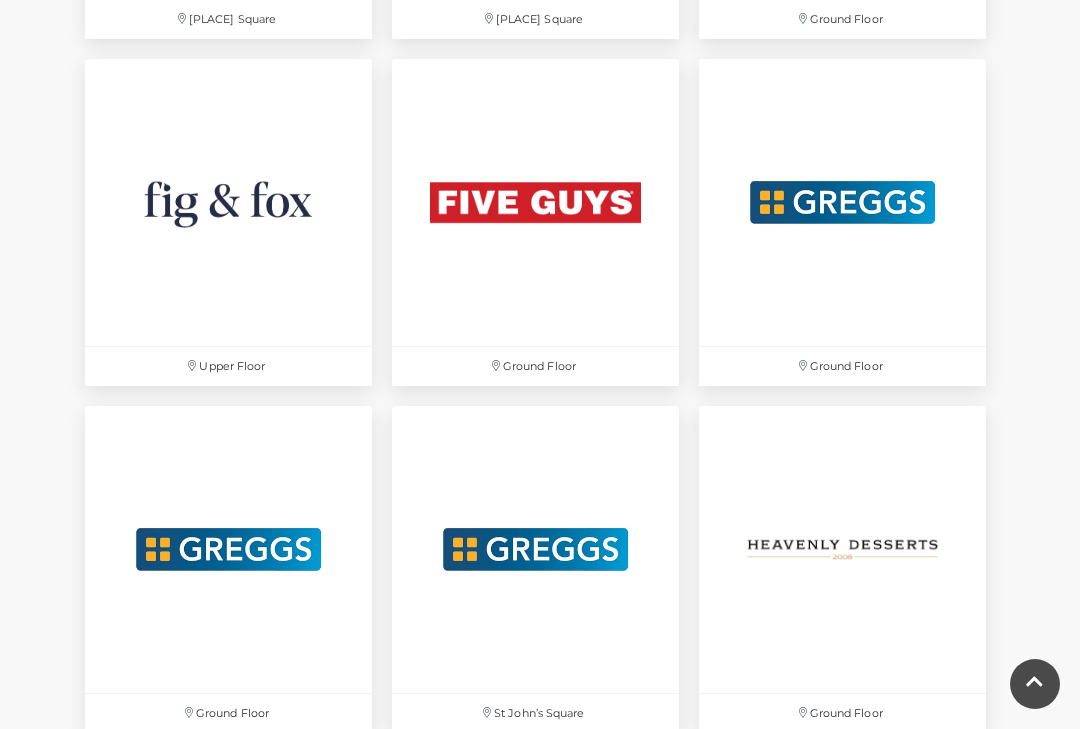 click at bounding box center [842, 202] 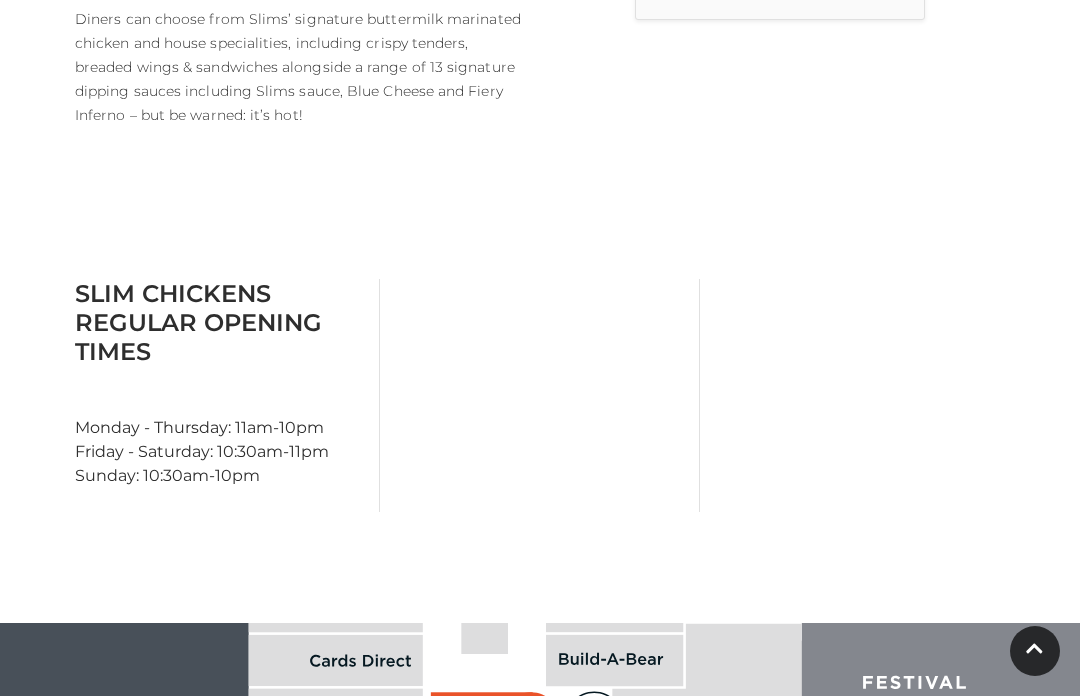 scroll, scrollTop: 850, scrollLeft: 0, axis: vertical 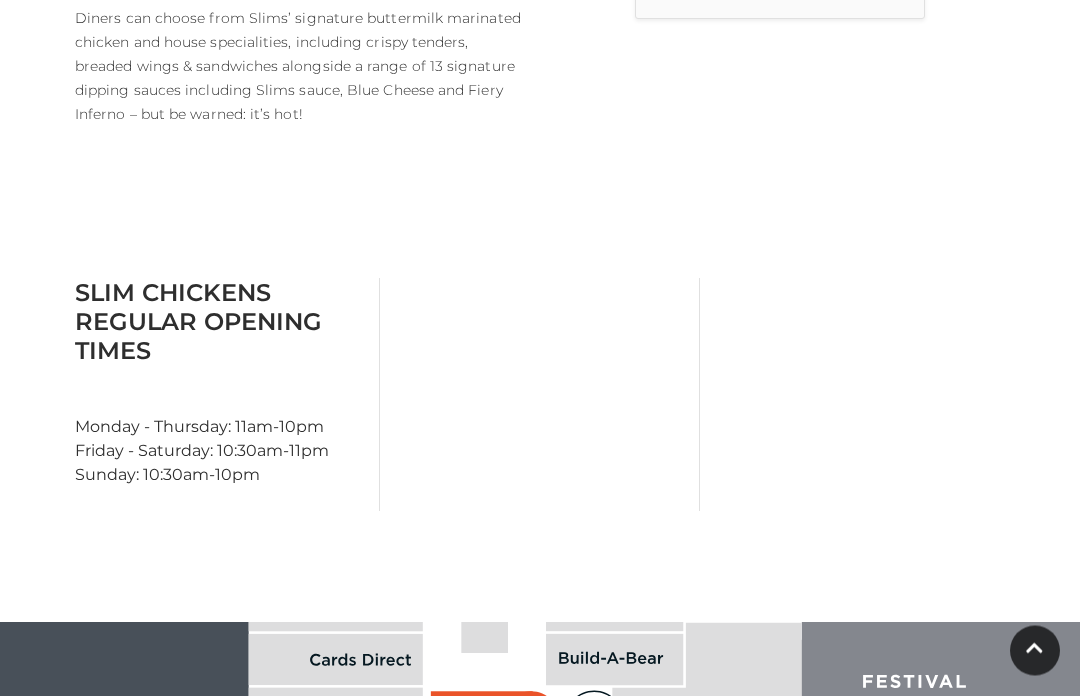 click on "Slim Chickens Regular Opening Times
Monday - Thursday: 11am-10pm
Friday - Saturday: 10:30am-11pm
Sunday: 10:30am-10pm" at bounding box center [220, 395] 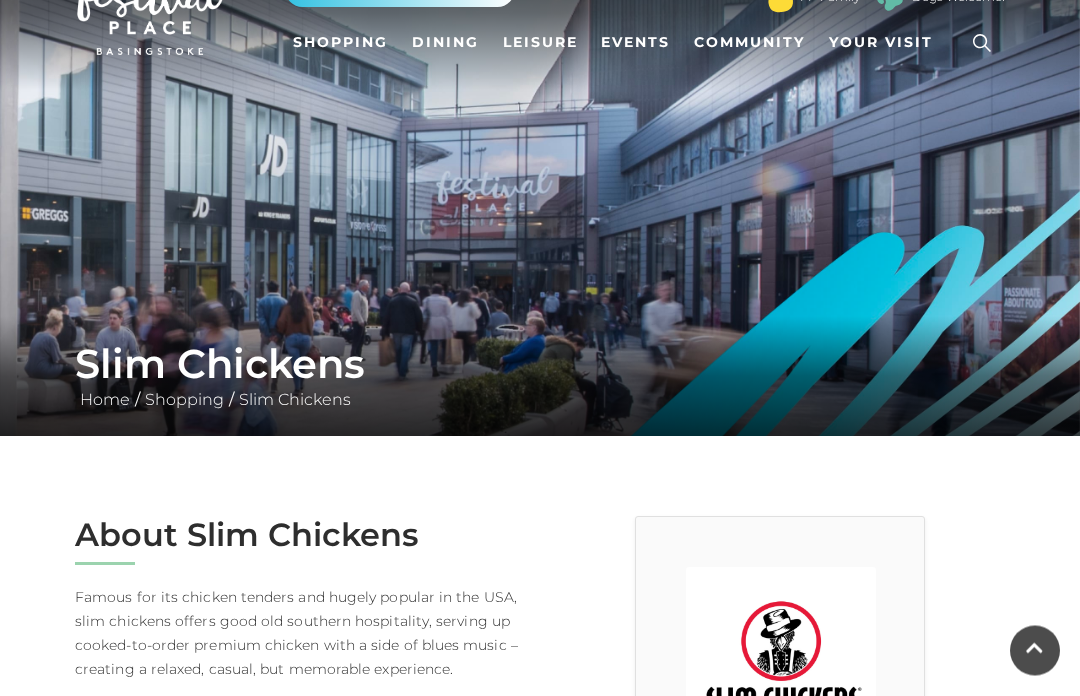 scroll, scrollTop: 0, scrollLeft: 0, axis: both 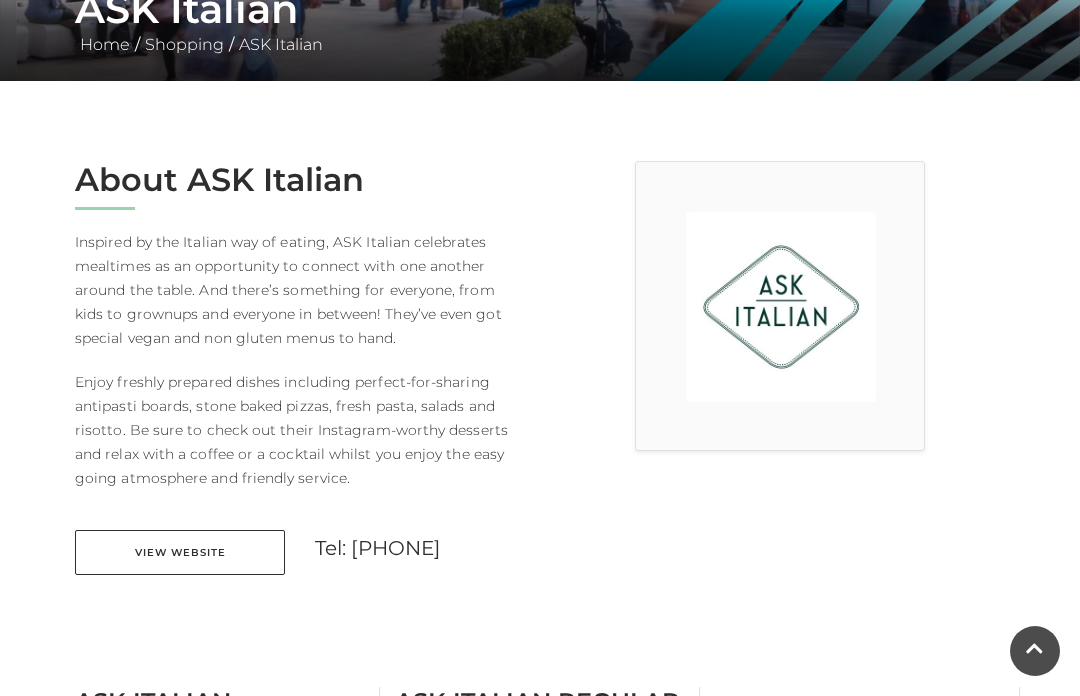 click on "View Website" at bounding box center [180, 552] 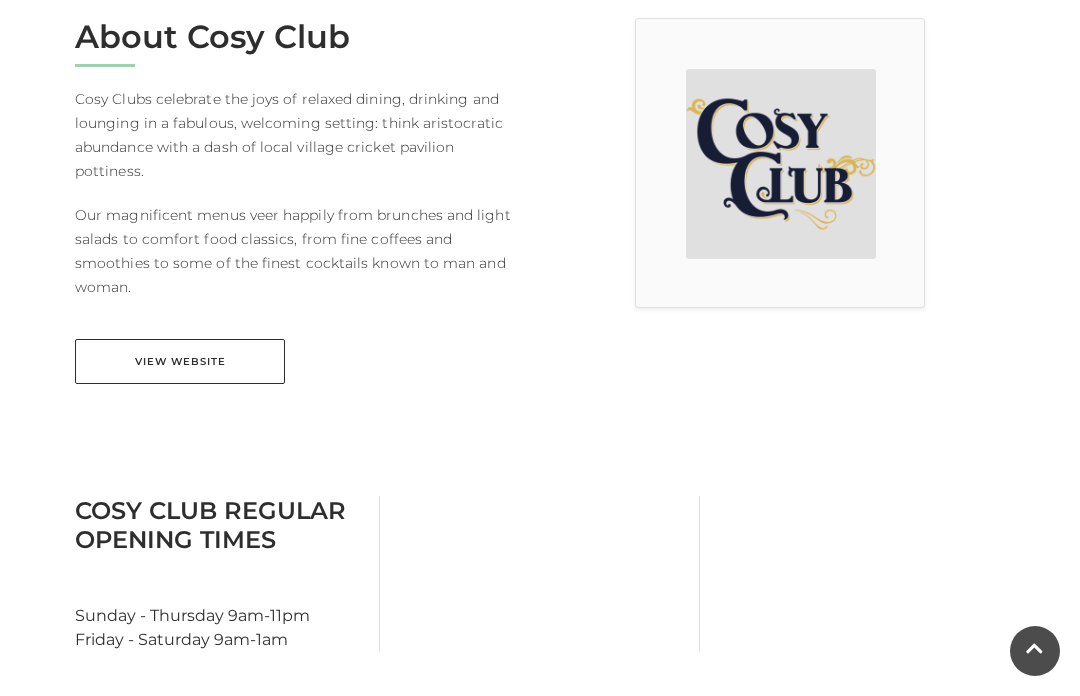 scroll, scrollTop: 561, scrollLeft: 0, axis: vertical 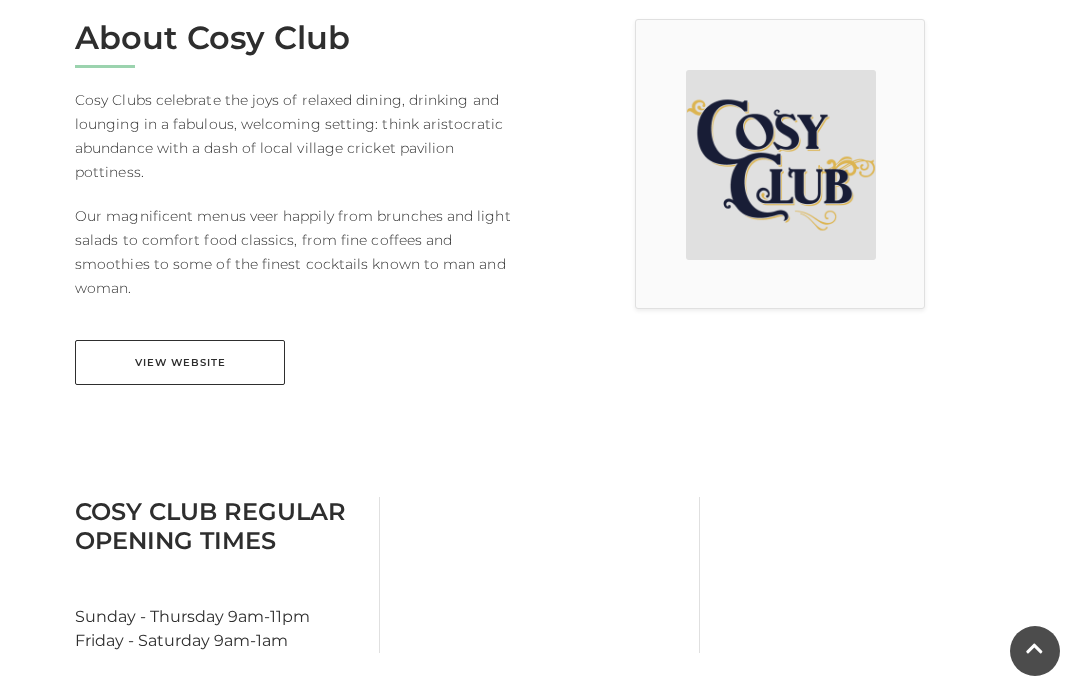 click on "View Website" at bounding box center [180, 362] 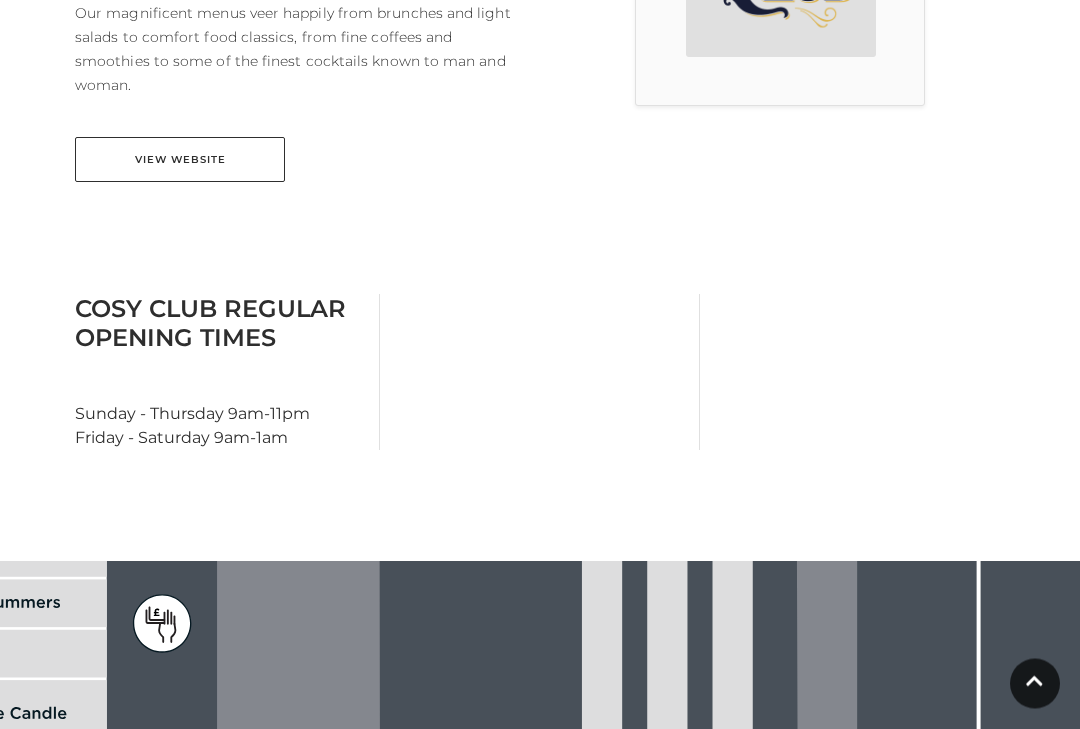 scroll, scrollTop: 781, scrollLeft: 0, axis: vertical 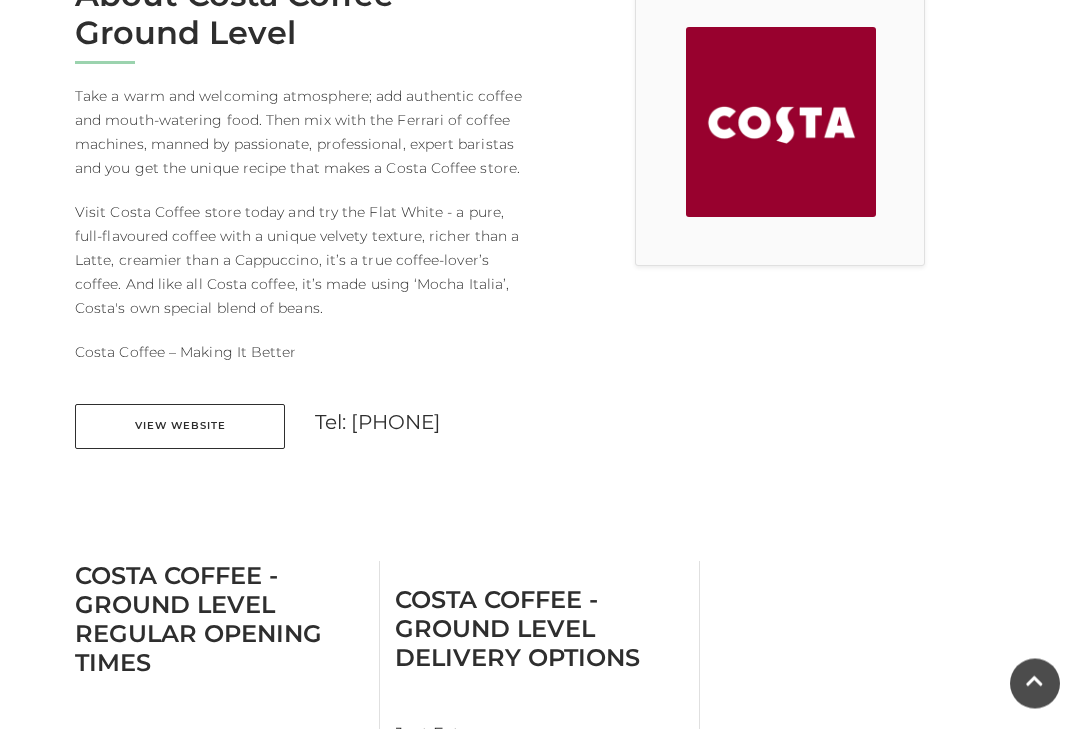 click on "View Website" at bounding box center (180, 427) 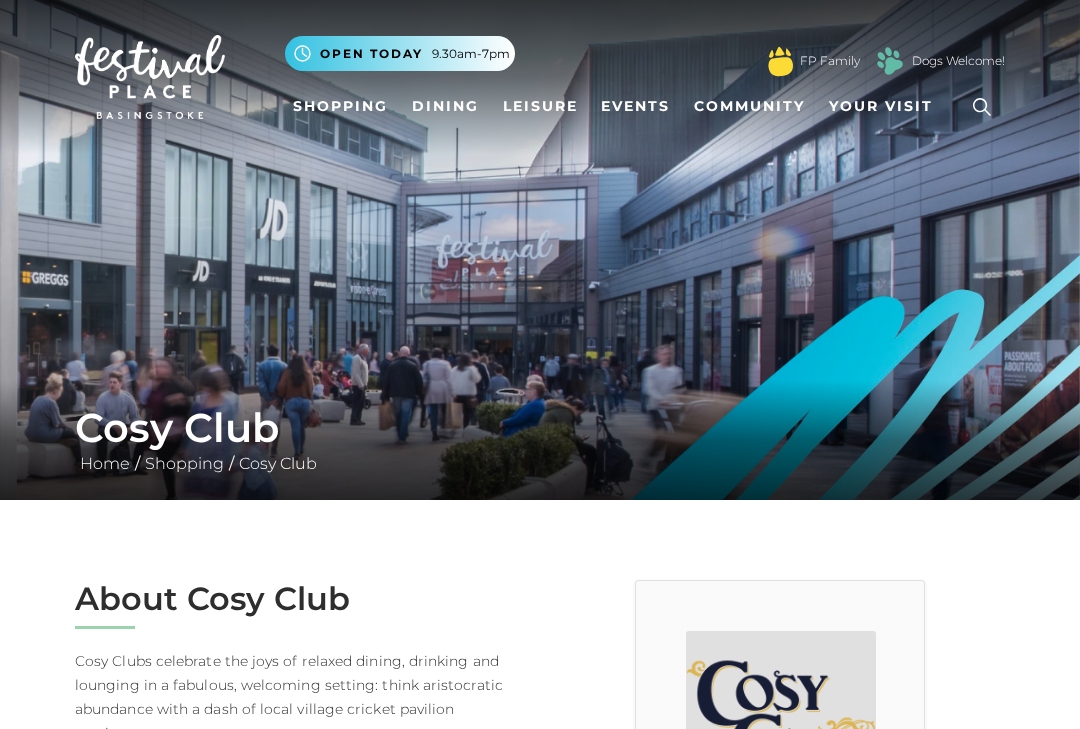 scroll, scrollTop: 0, scrollLeft: 0, axis: both 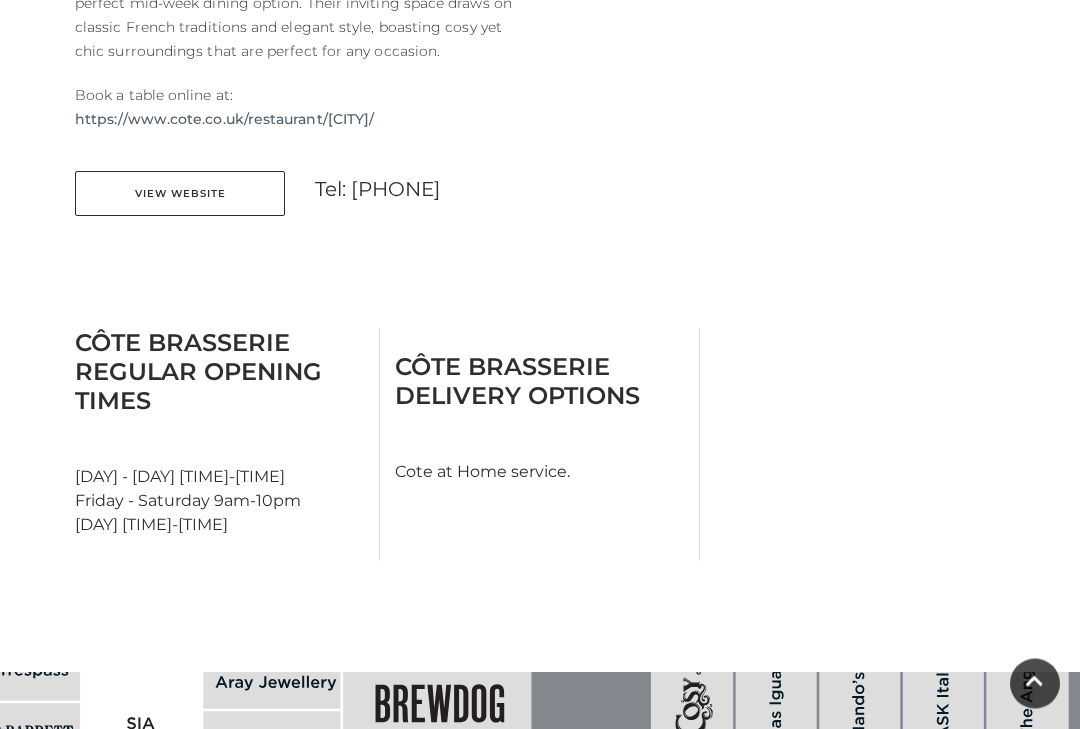click on "View Website" at bounding box center (180, 194) 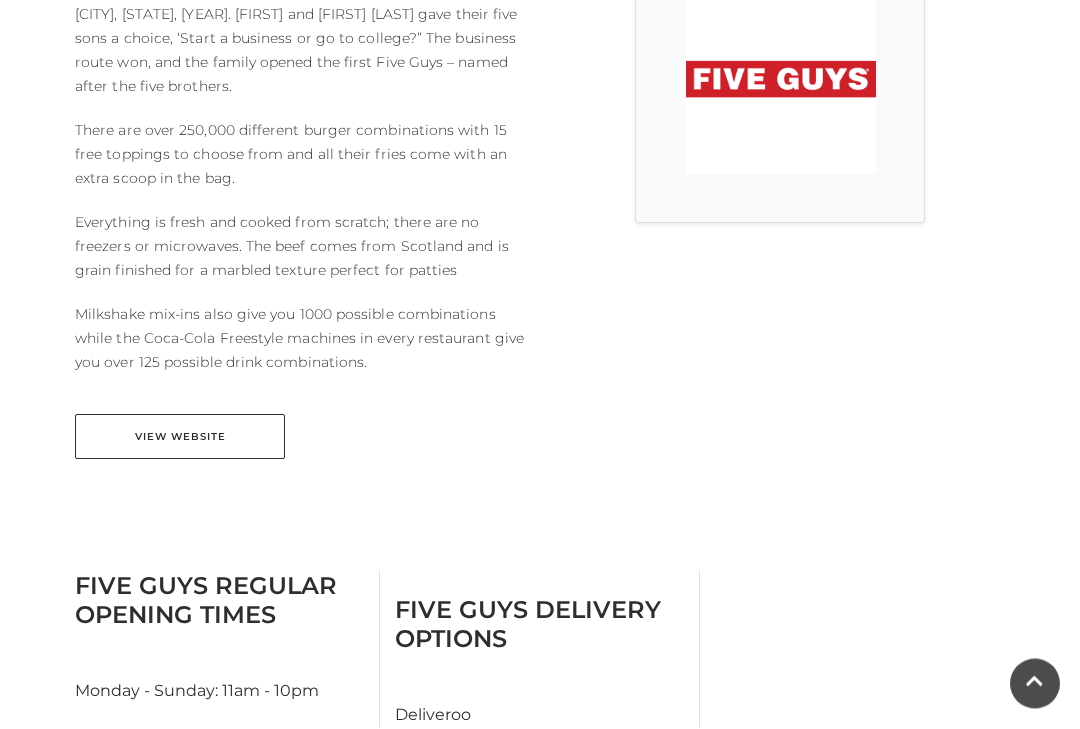 scroll, scrollTop: 626, scrollLeft: 0, axis: vertical 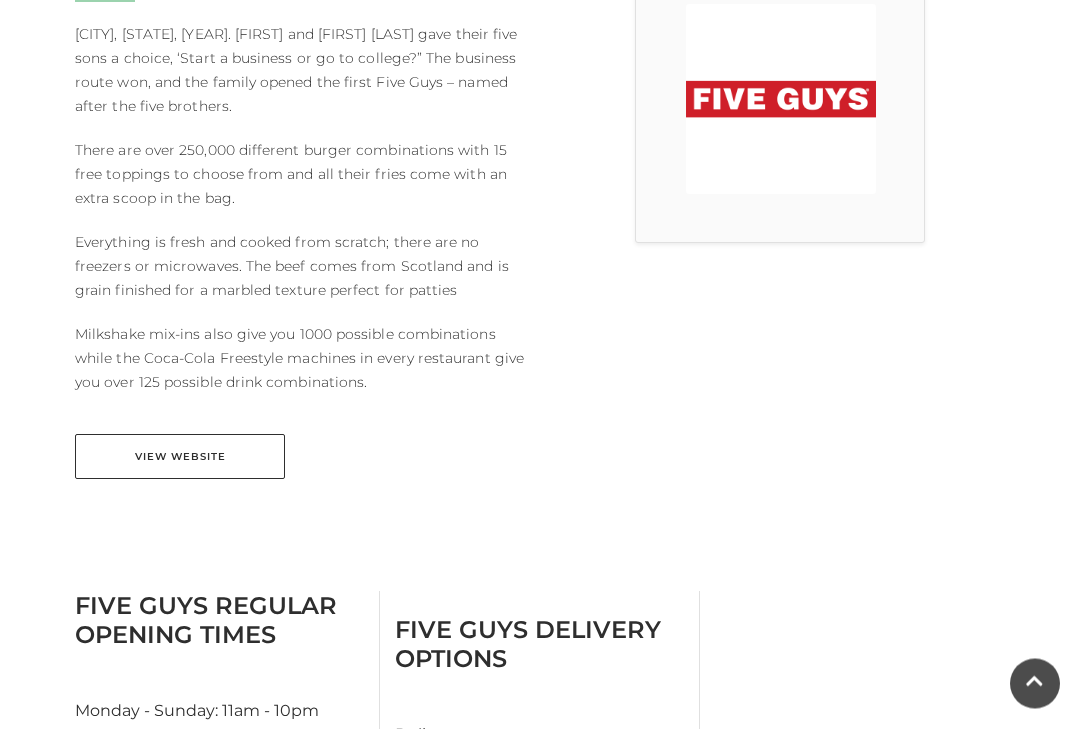 click on "View Website" at bounding box center (180, 457) 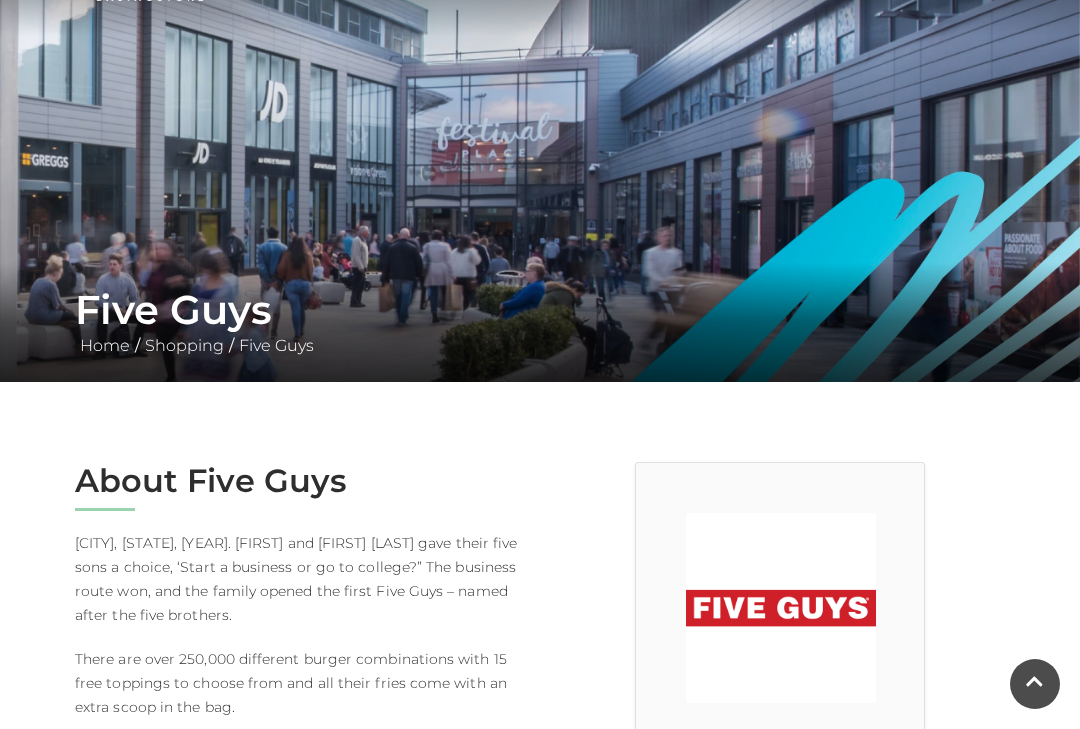 scroll, scrollTop: 0, scrollLeft: 0, axis: both 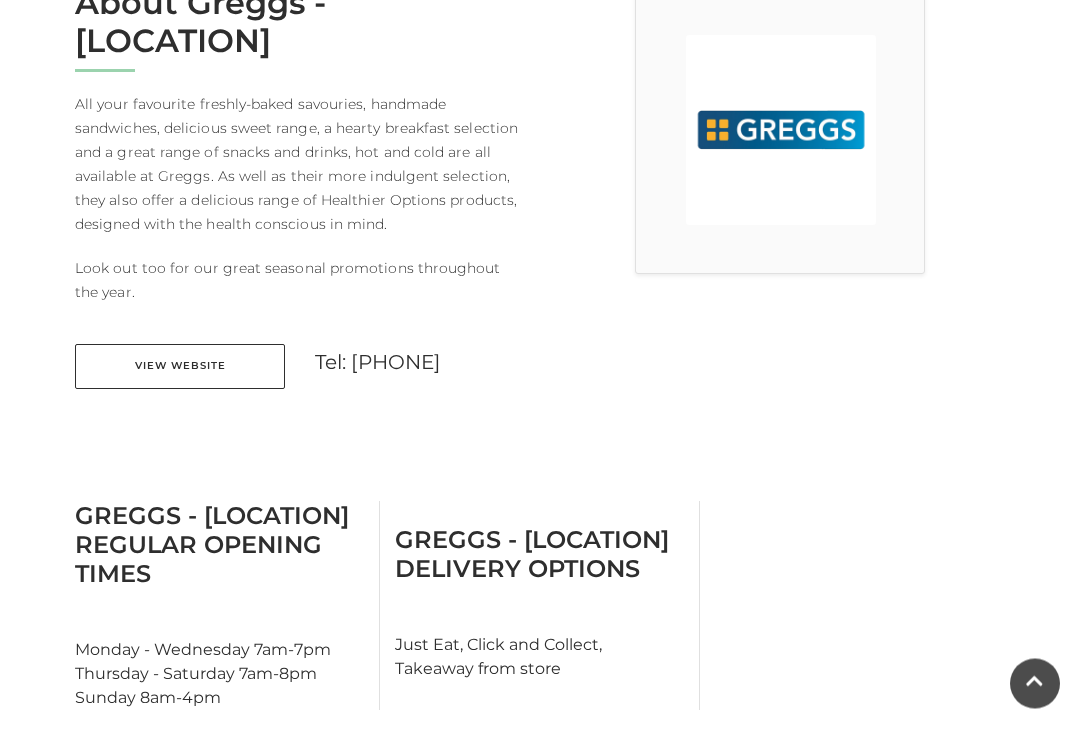 click on "View Website" at bounding box center [180, 367] 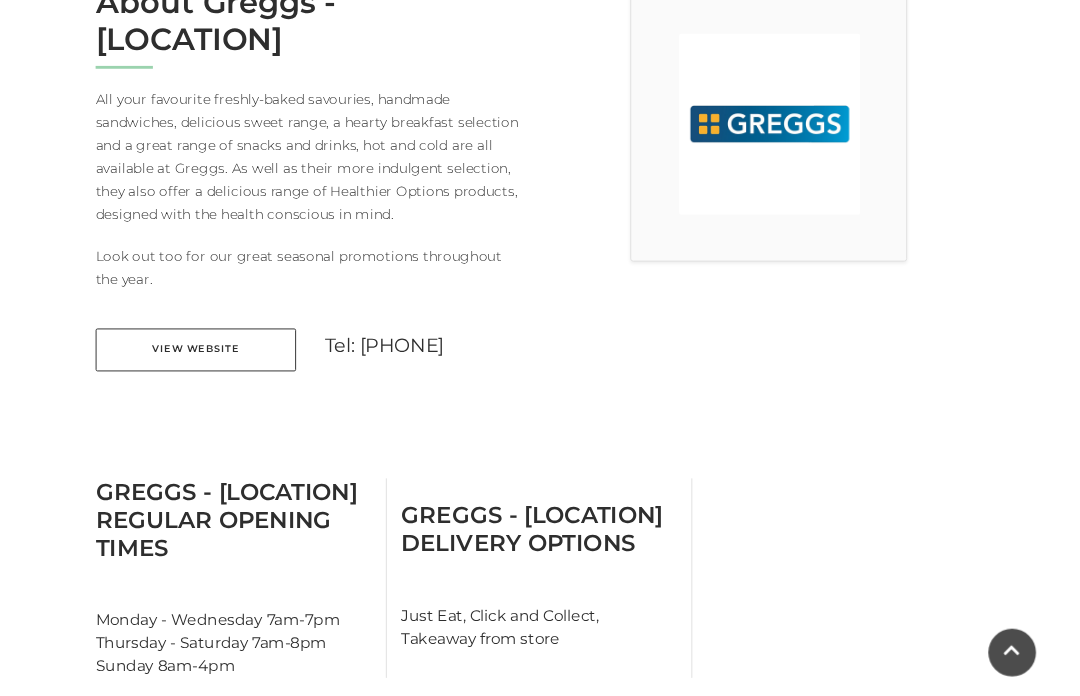 scroll, scrollTop: 596, scrollLeft: 0, axis: vertical 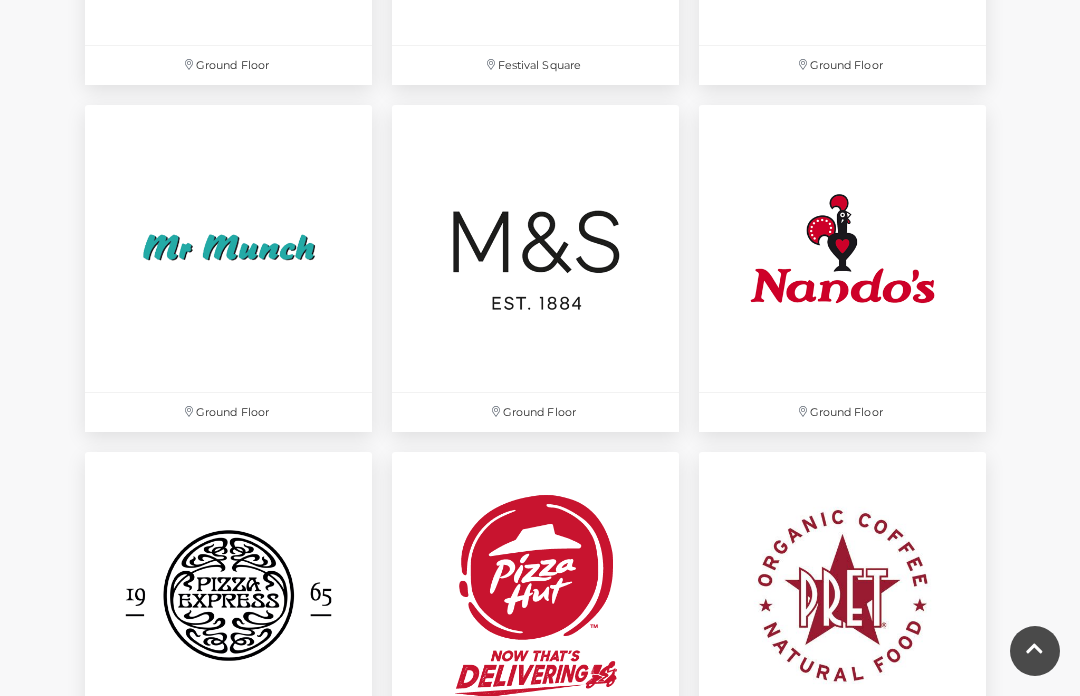click at bounding box center (842, 248) 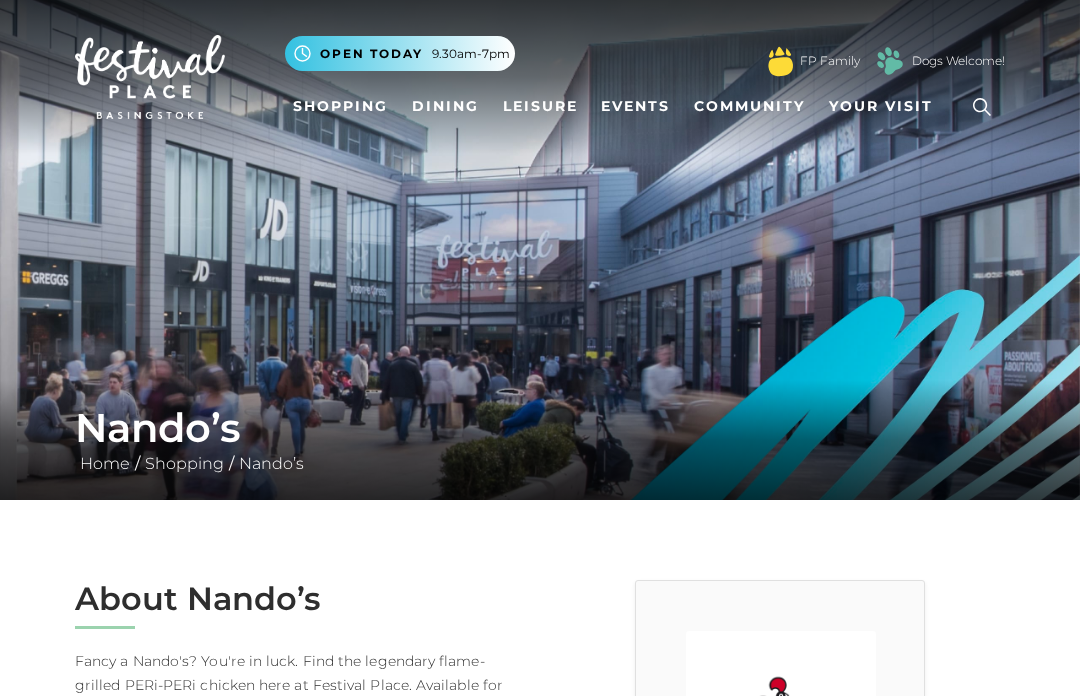 scroll, scrollTop: 0, scrollLeft: 0, axis: both 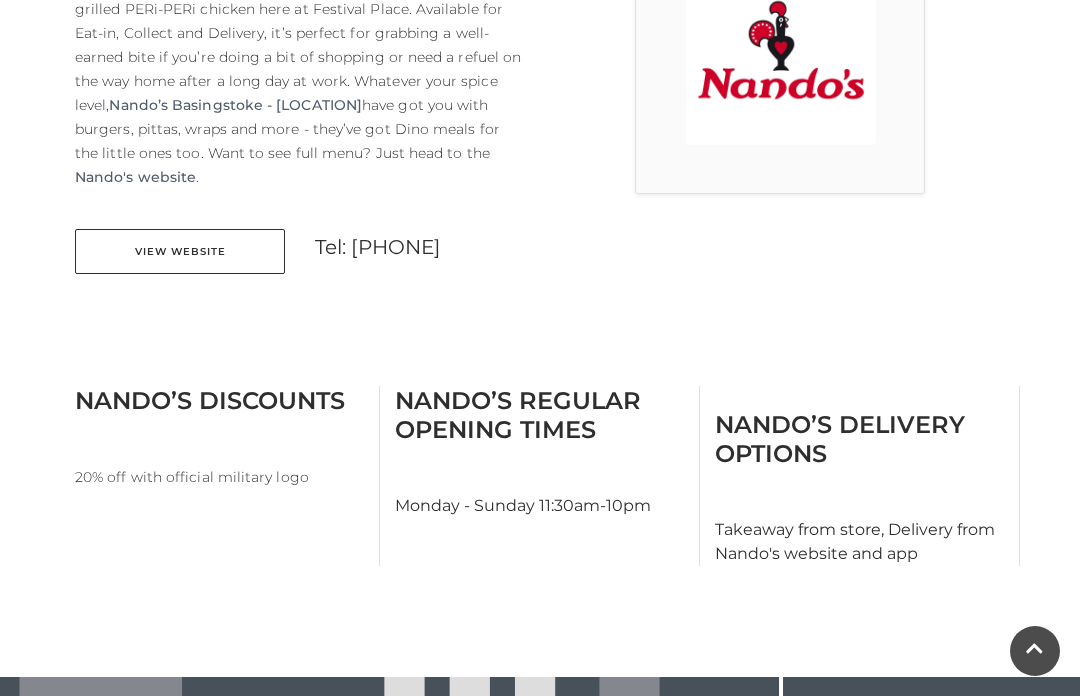 click on "View Website" at bounding box center [180, 251] 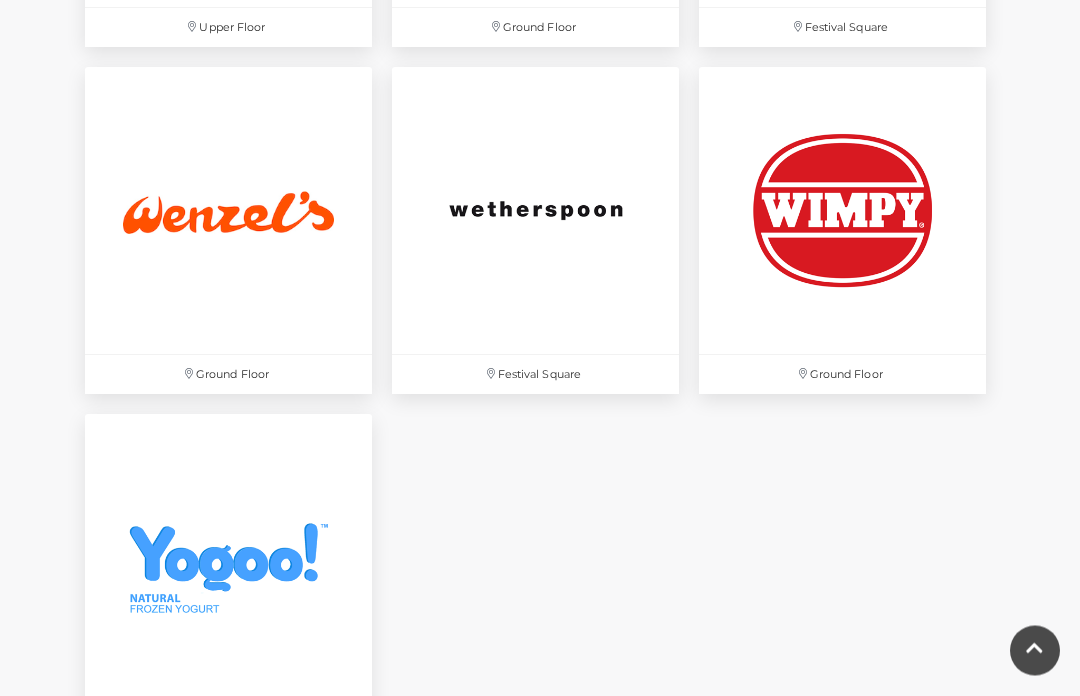 scroll, scrollTop: 5773, scrollLeft: 0, axis: vertical 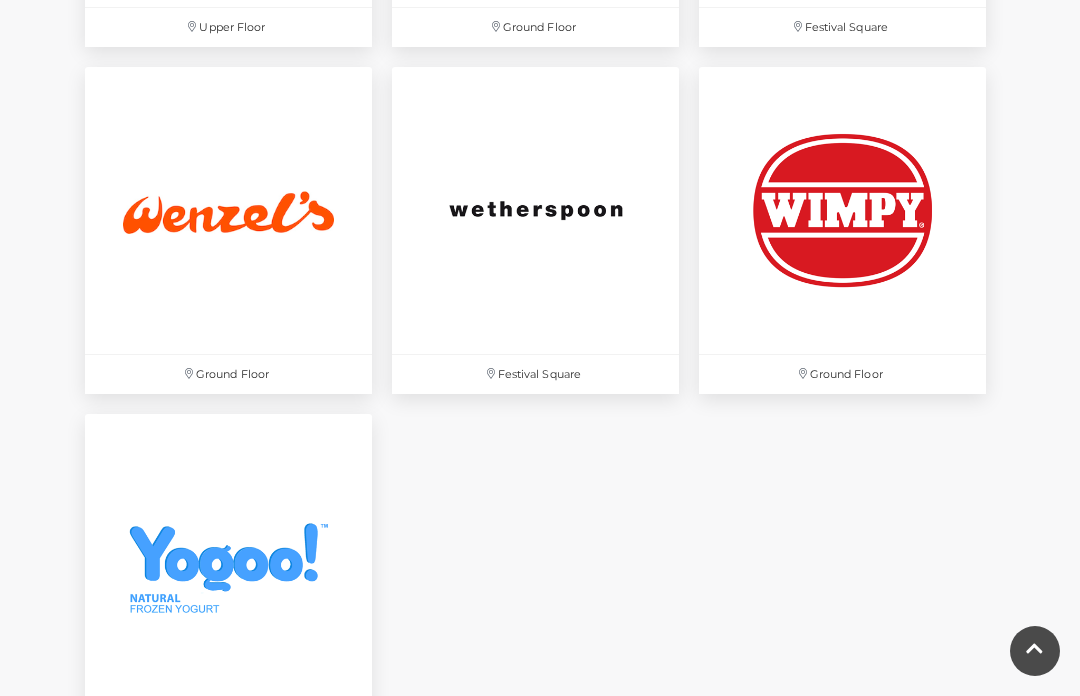 click at bounding box center (535, 210) 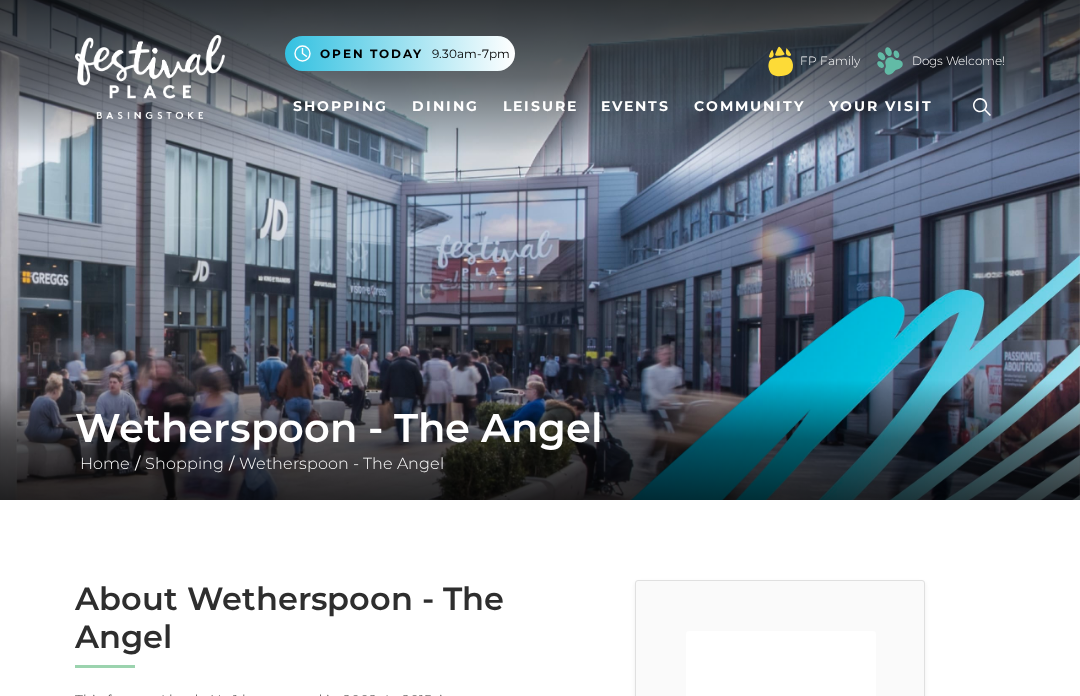 scroll, scrollTop: 0, scrollLeft: 0, axis: both 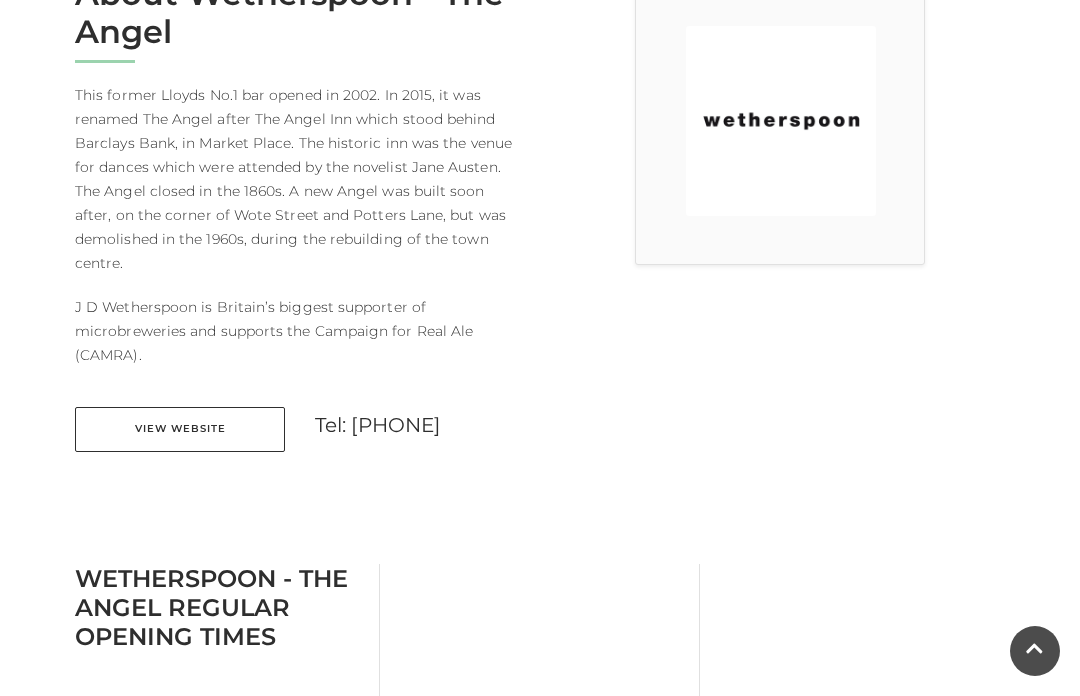click on "View Website" at bounding box center (180, 429) 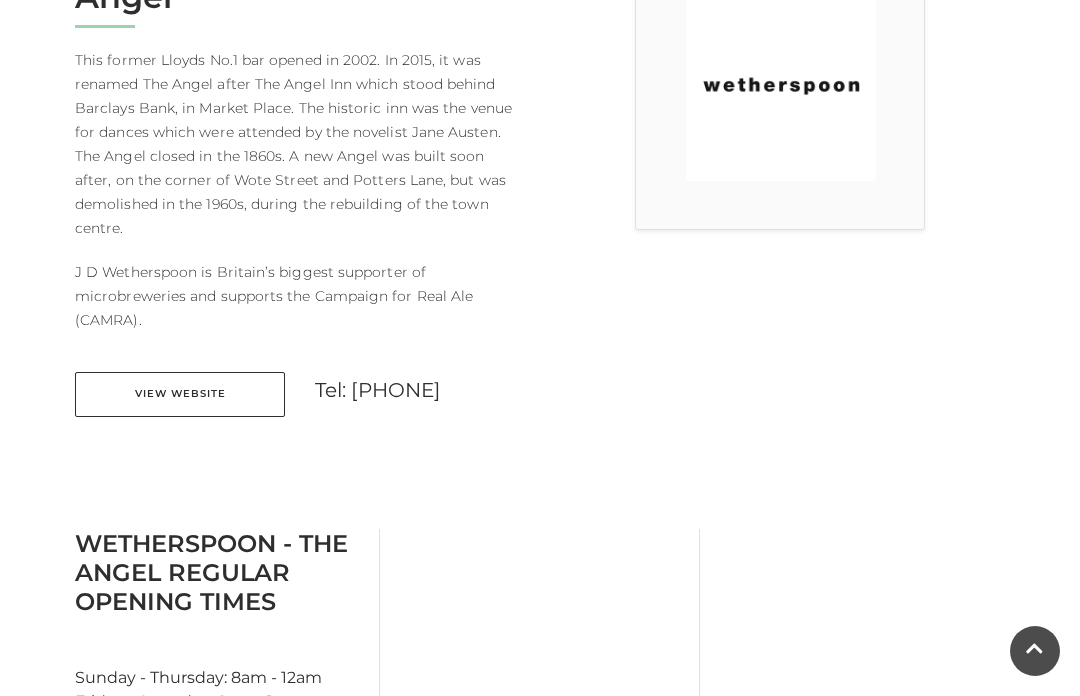 click on "View Website" at bounding box center (180, 394) 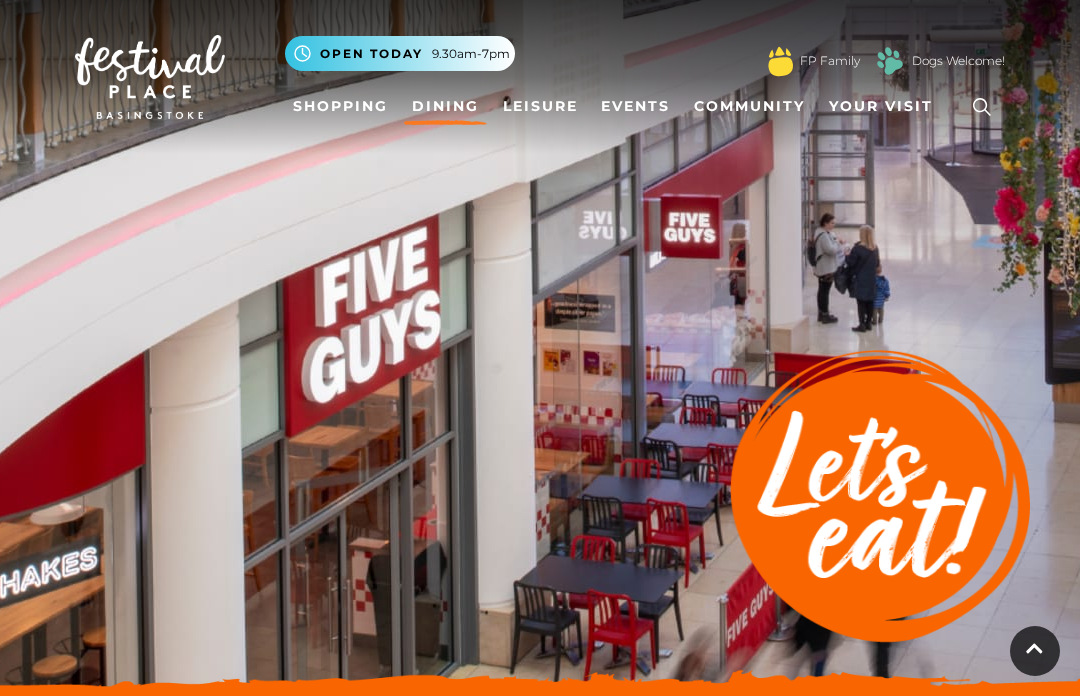 scroll, scrollTop: 5773, scrollLeft: 0, axis: vertical 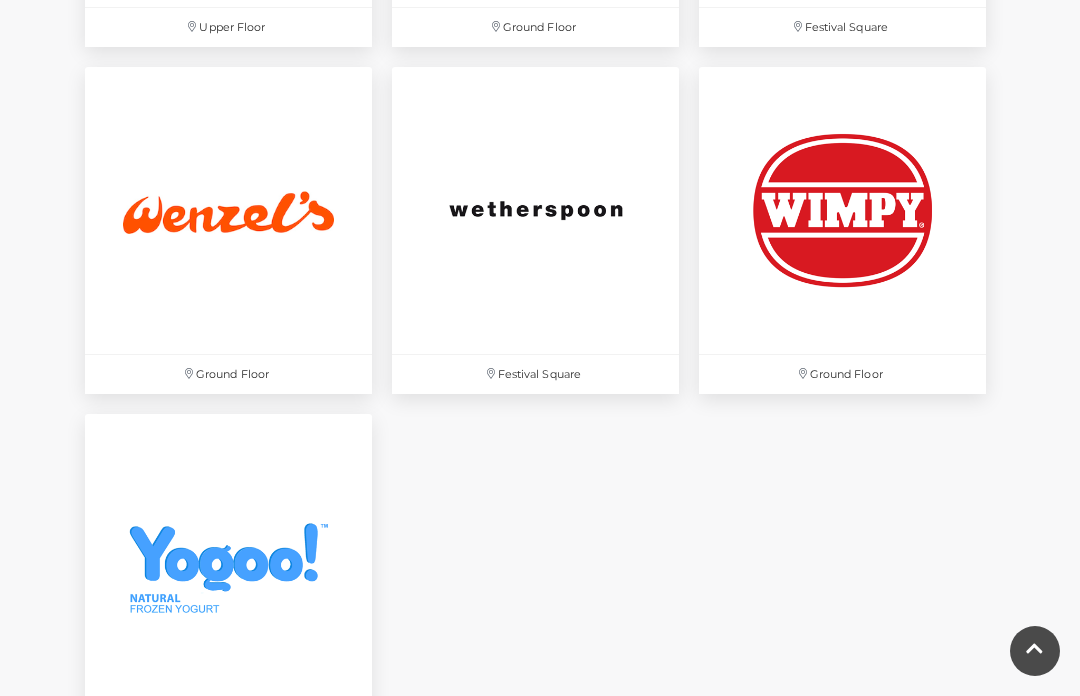click at bounding box center [228, 210] 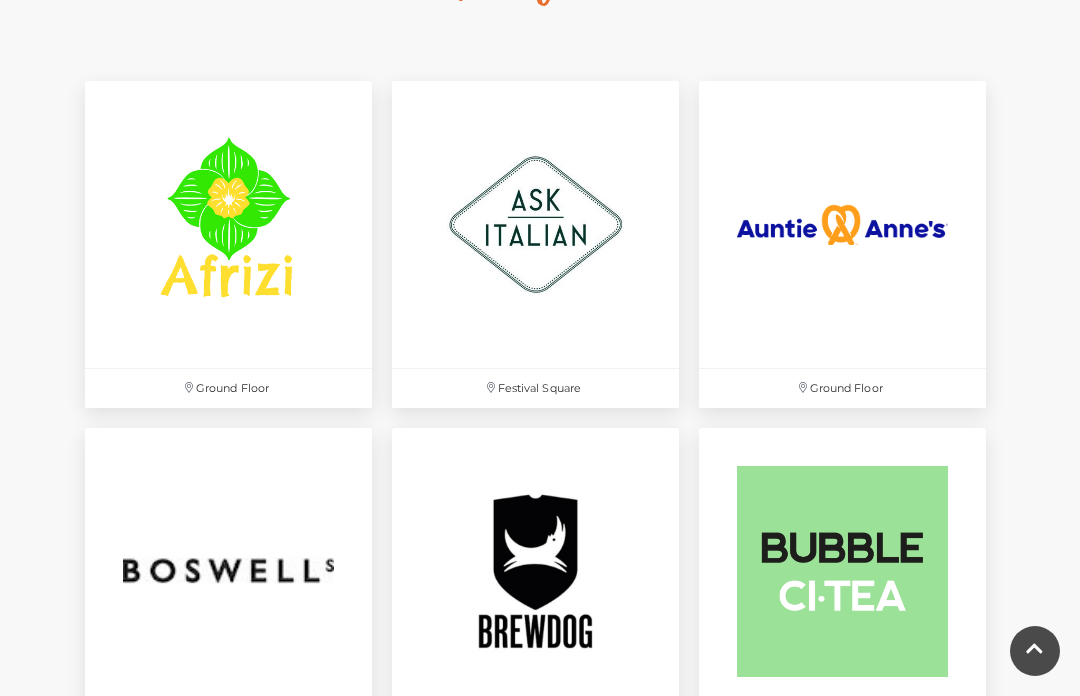 scroll, scrollTop: 1247, scrollLeft: 0, axis: vertical 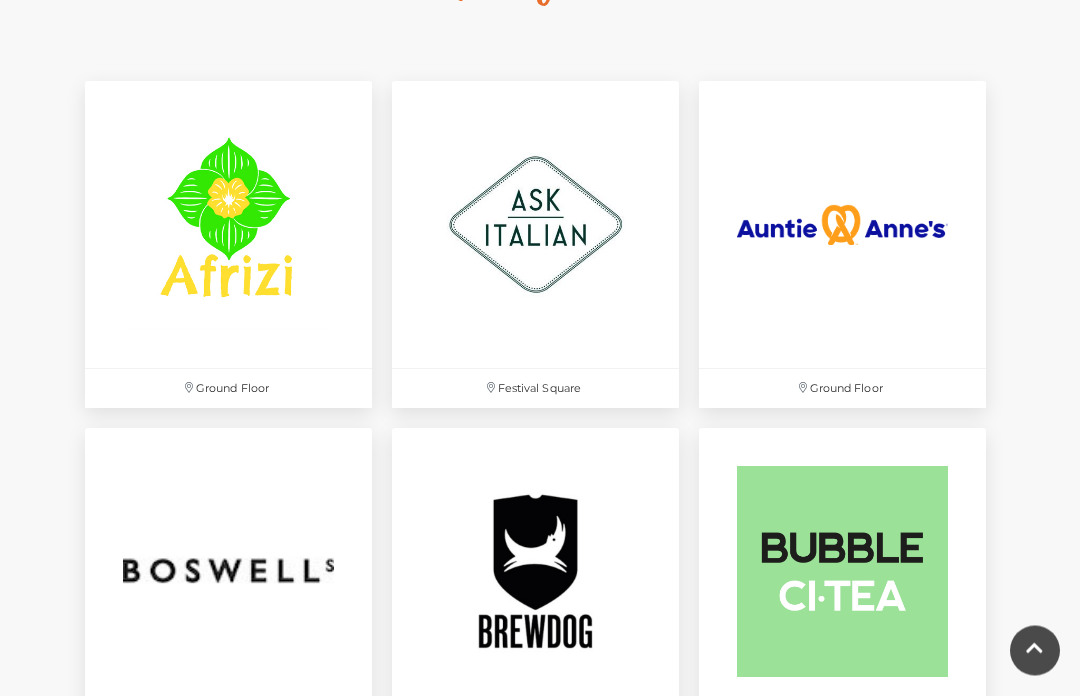 click at bounding box center [842, 225] 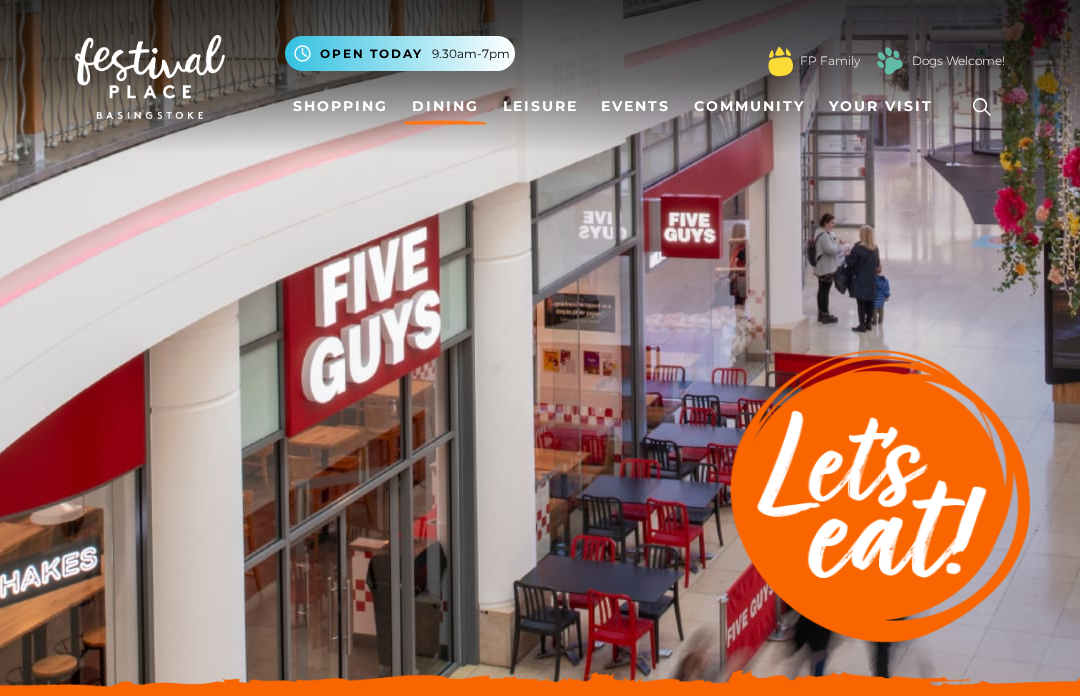 scroll, scrollTop: 1317, scrollLeft: 0, axis: vertical 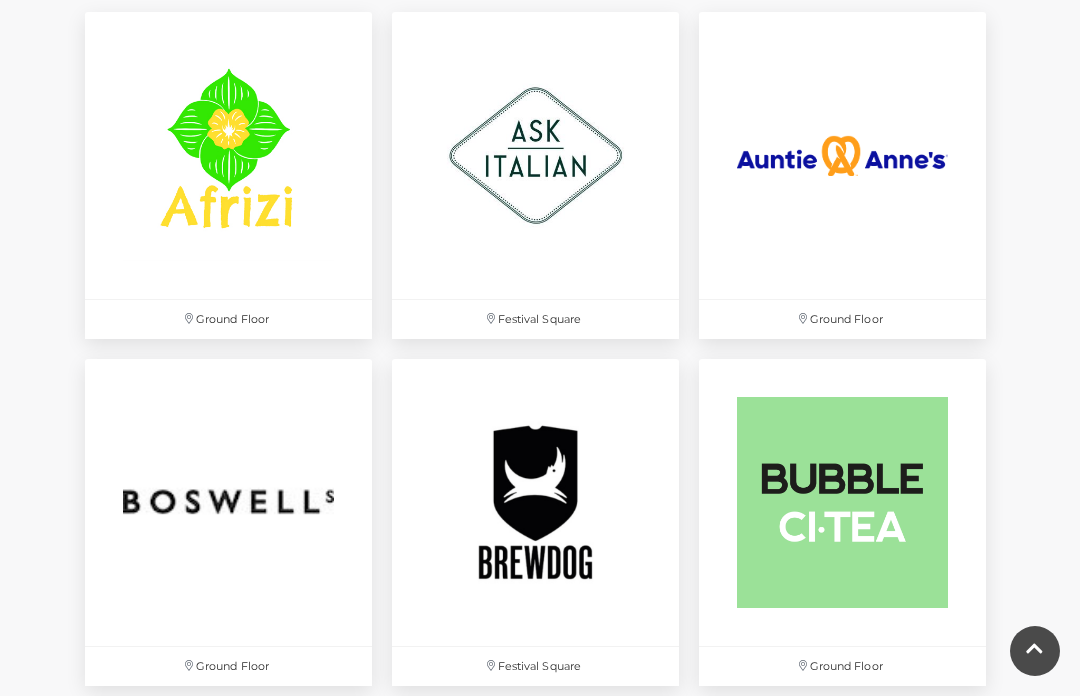 click at bounding box center (228, 155) 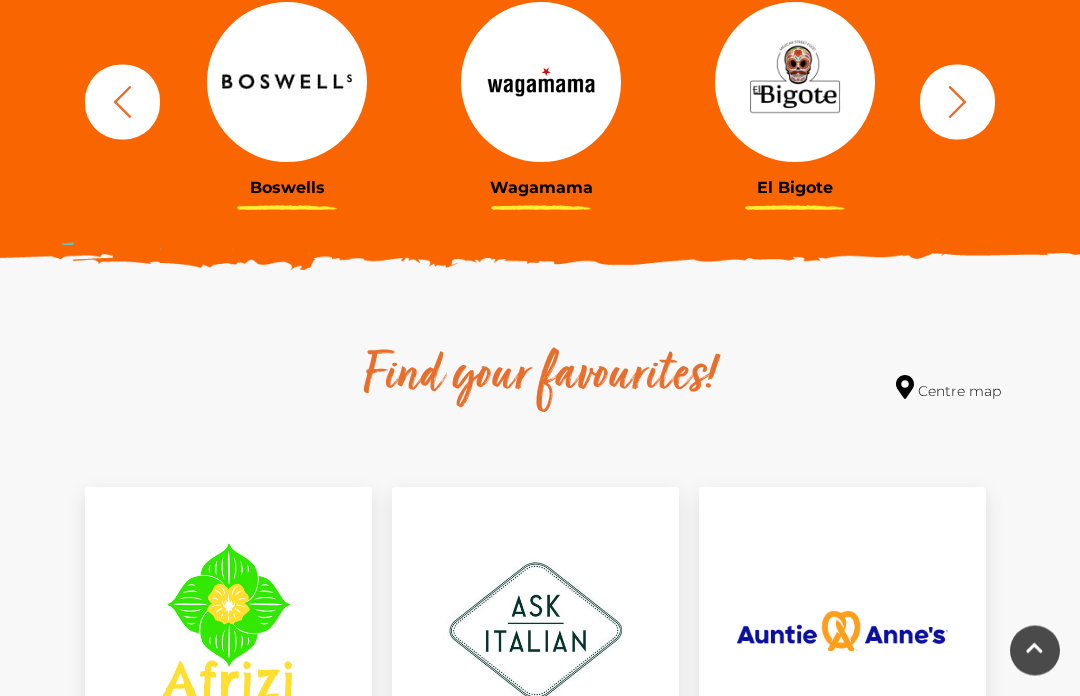scroll, scrollTop: 843, scrollLeft: 0, axis: vertical 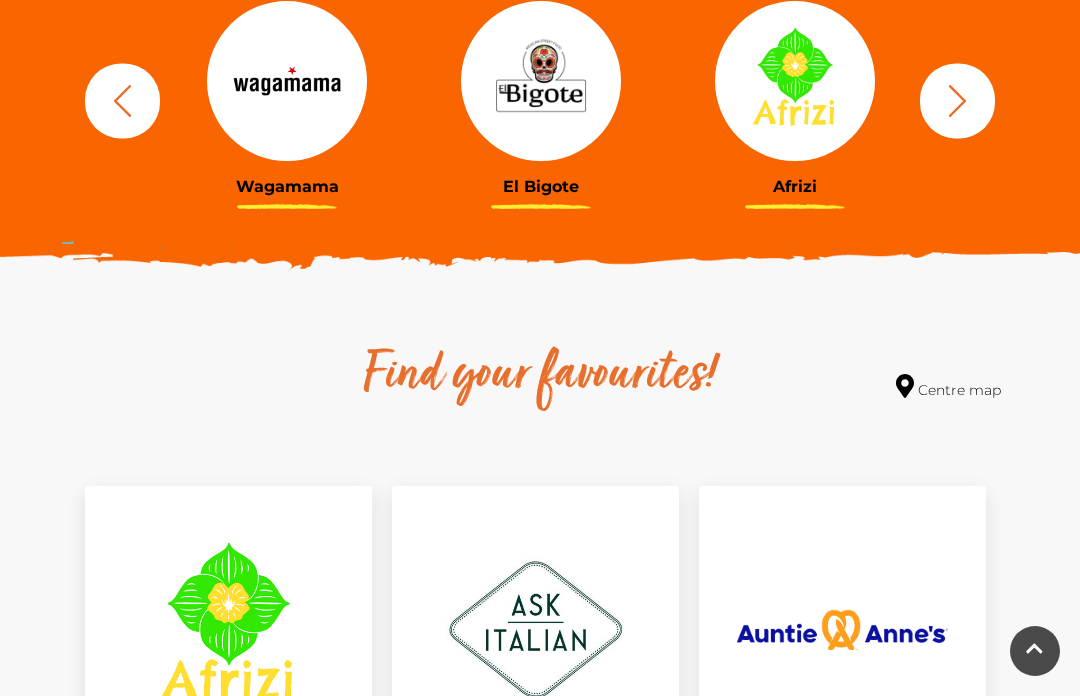 click at bounding box center [287, 81] 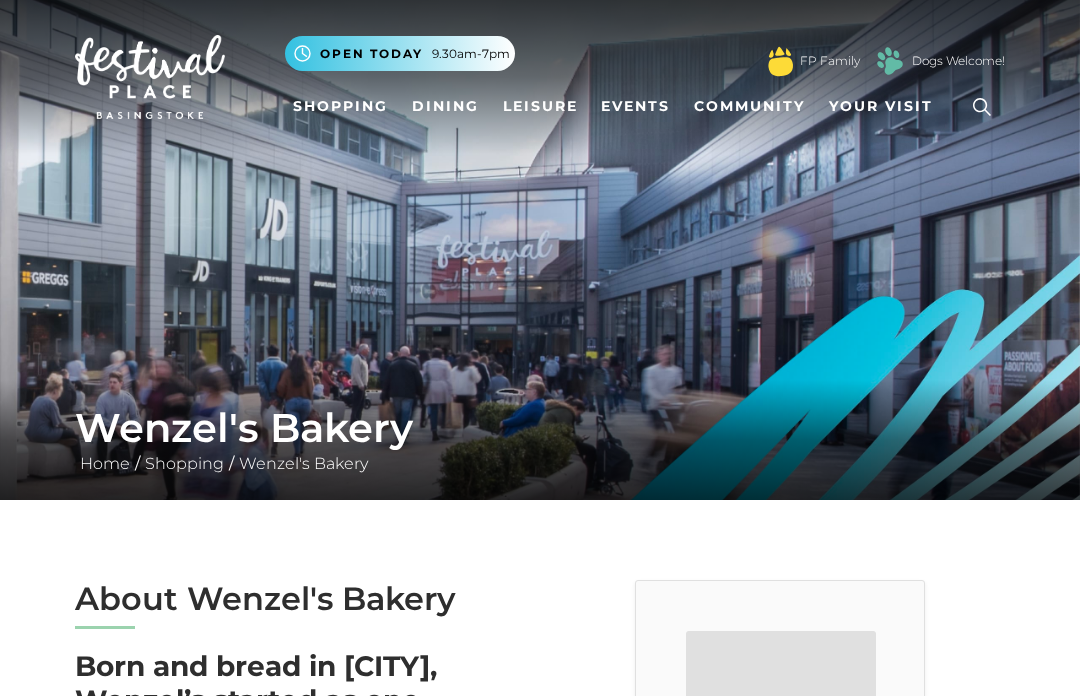 scroll, scrollTop: 0, scrollLeft: 0, axis: both 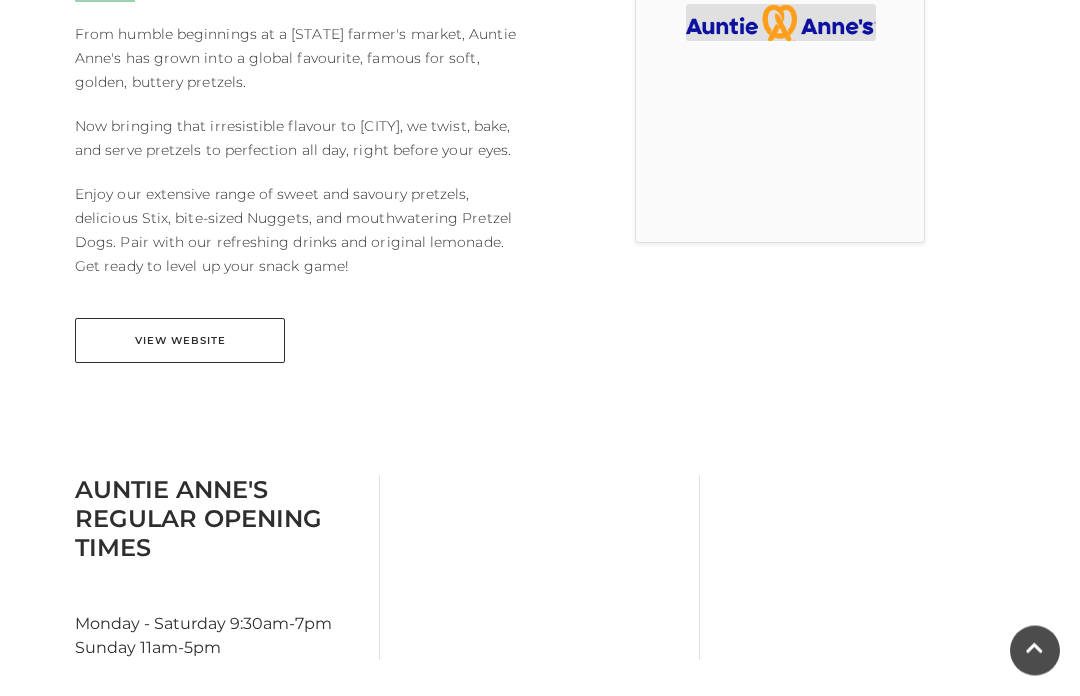 click on "About Auntie Anne's
From humble beginnings at a Pennsylvania farmer's market, Auntie Anne's has grown into a global favourite, famous for soft, golden, buttery pretzels.
Now bringing that irresistible flavour to Basingstoke, we twist, bake, and serve pretzels to perfection all day, right before your eyes.
Enjoy our extensive range of sweet and savoury pretzels, delicious Stix, bite-sized Nuggets, and mouthwatering Pretzel Dogs. Pair with our refreshing drinks and original lemonade. Get ready to level up your snack game!
View Website" at bounding box center [300, 171] 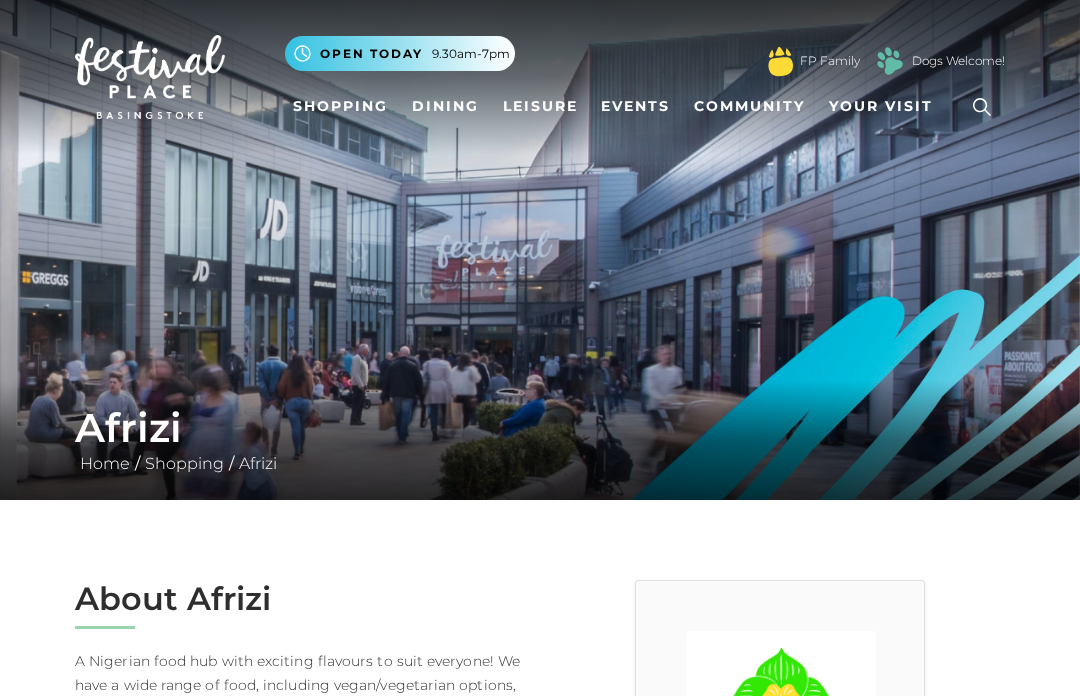 scroll, scrollTop: 0, scrollLeft: 0, axis: both 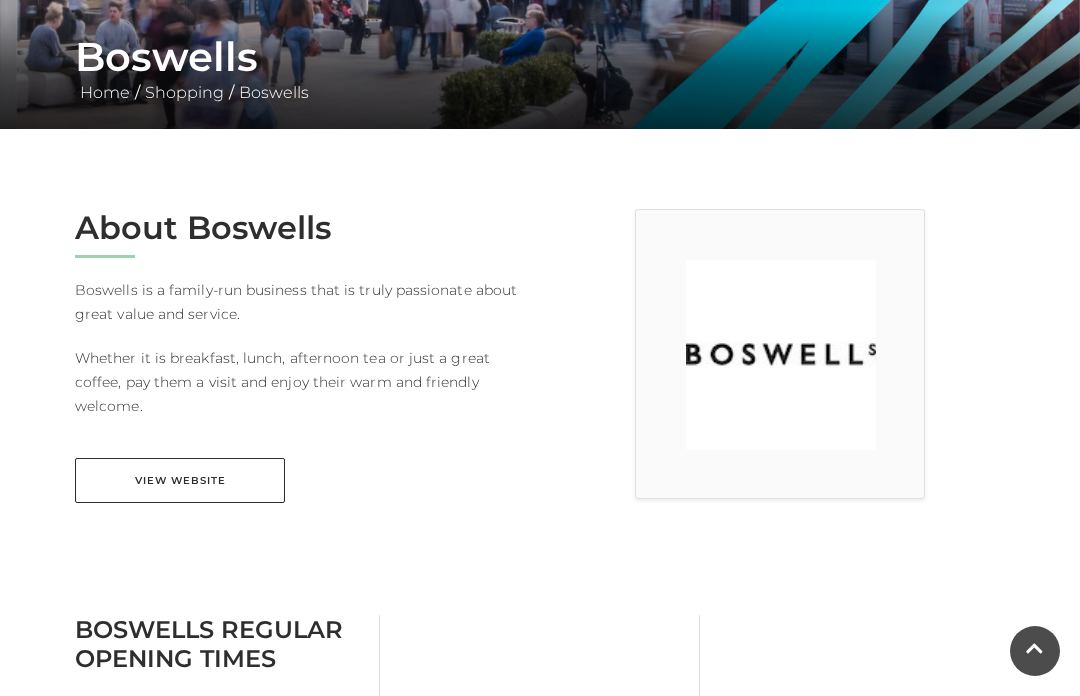 click on "View Website" at bounding box center [180, 480] 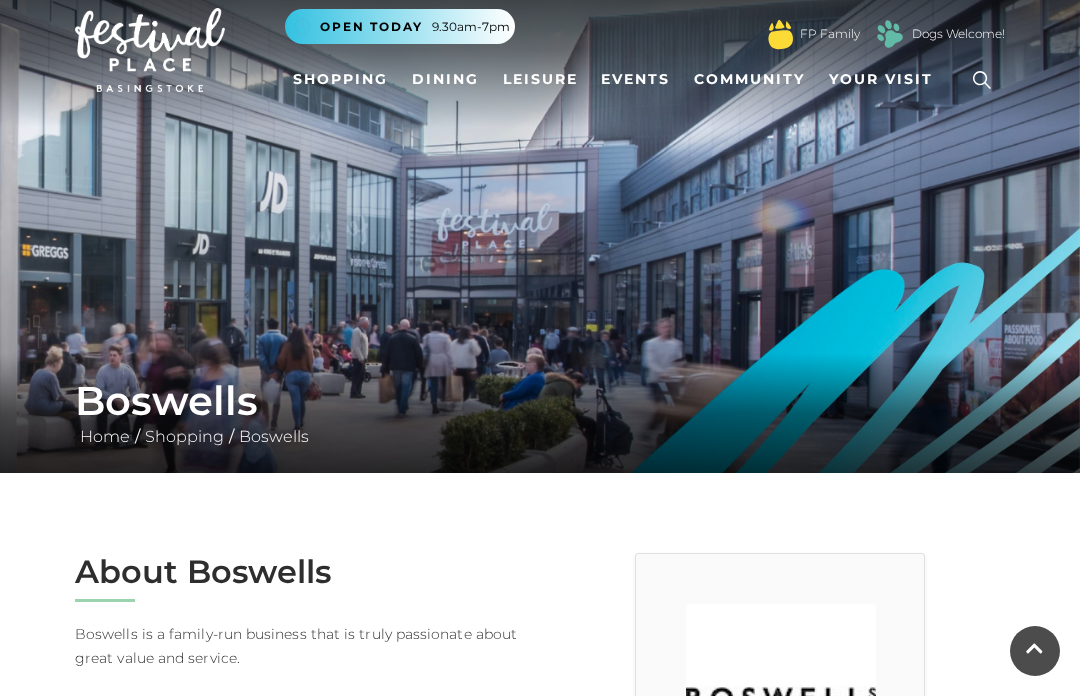 scroll, scrollTop: 0, scrollLeft: 0, axis: both 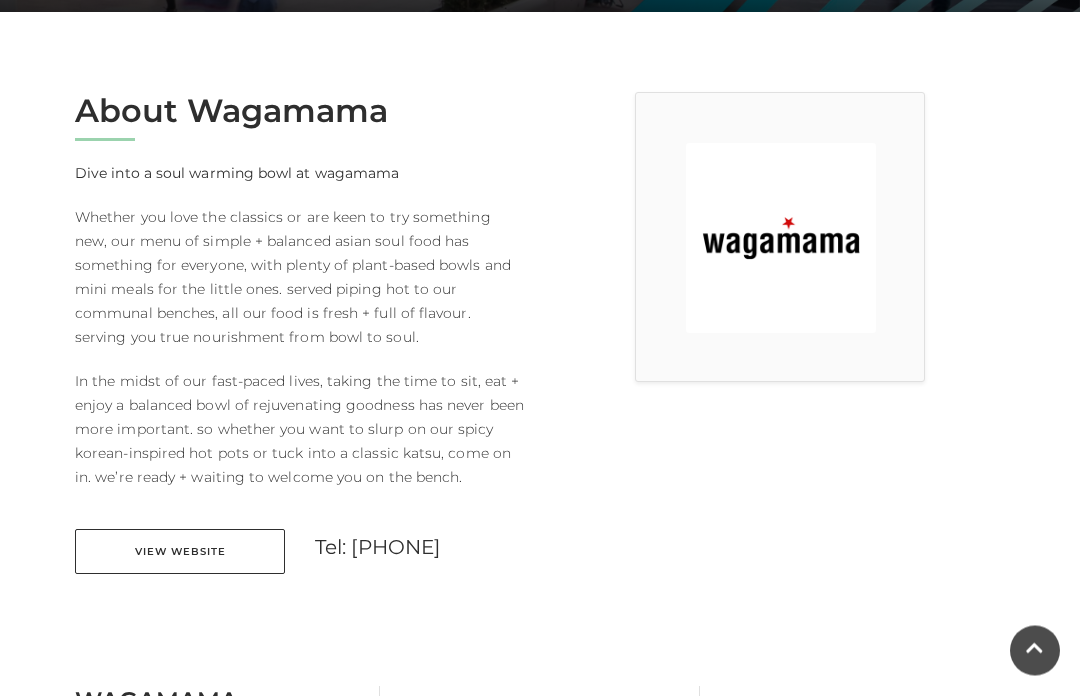 click on "View Website" at bounding box center [180, 552] 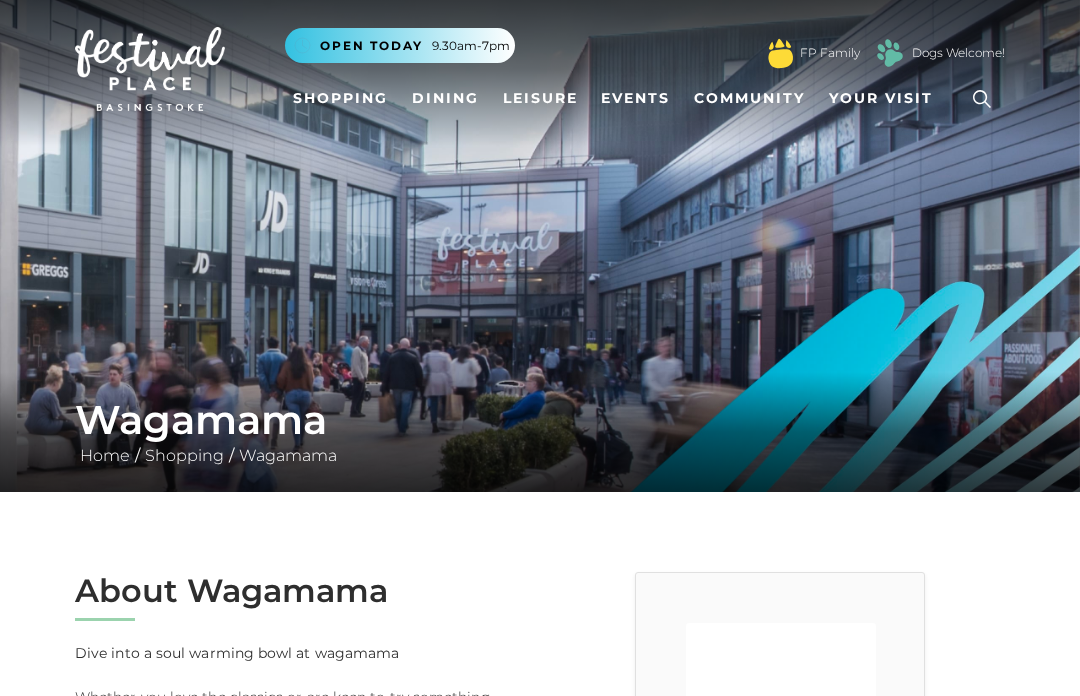 scroll, scrollTop: 0, scrollLeft: 0, axis: both 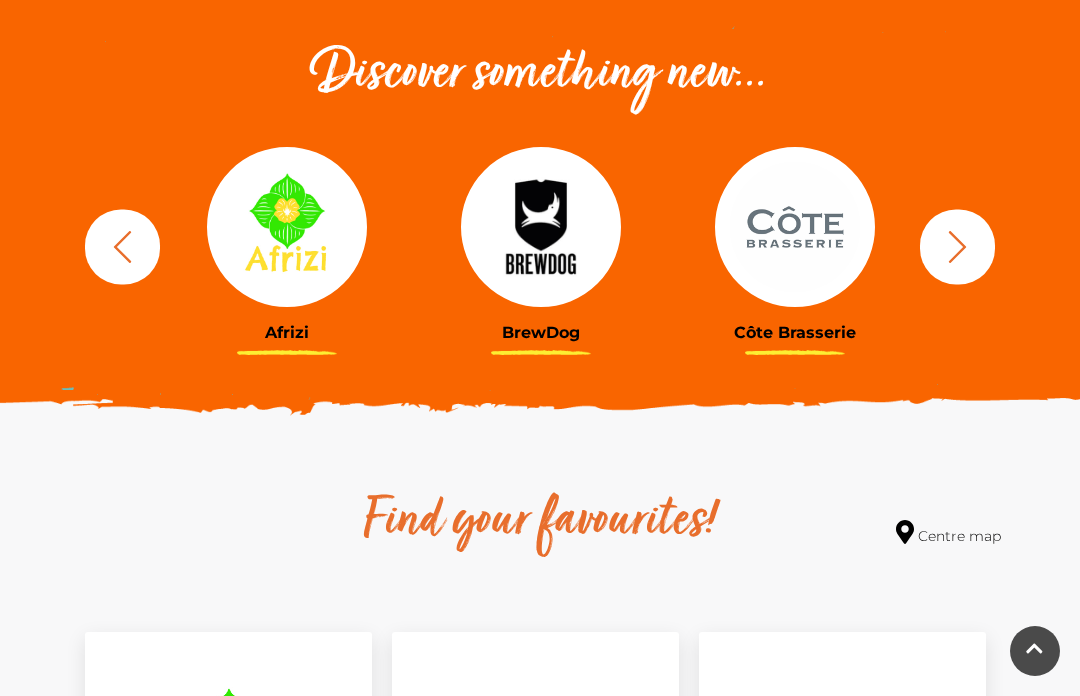 click at bounding box center (287, 227) 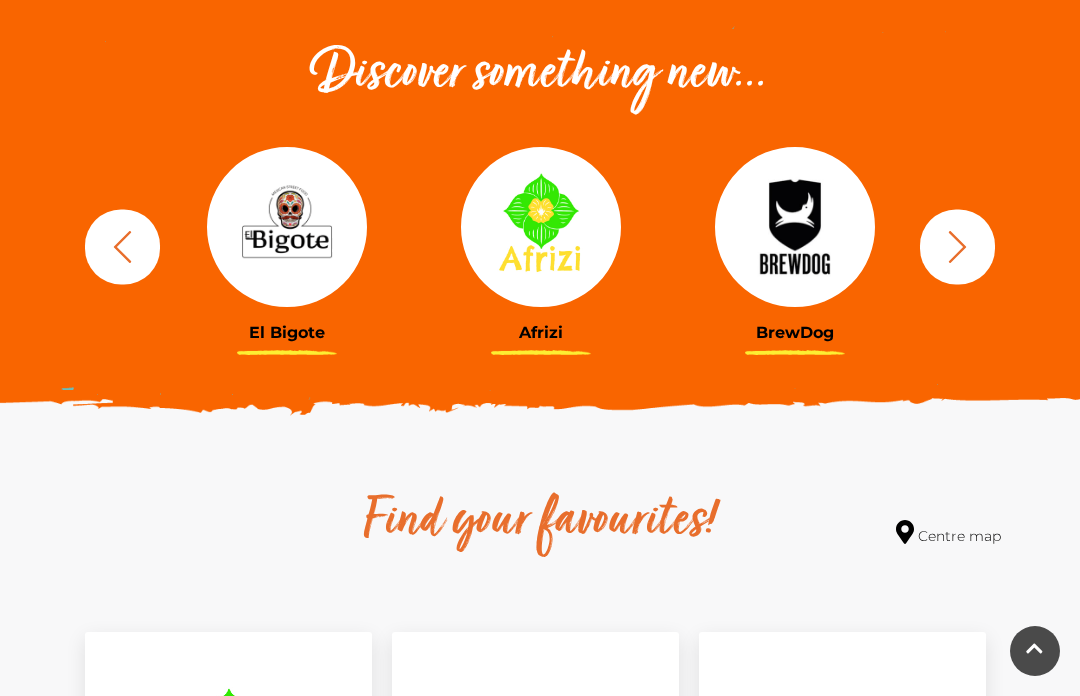click 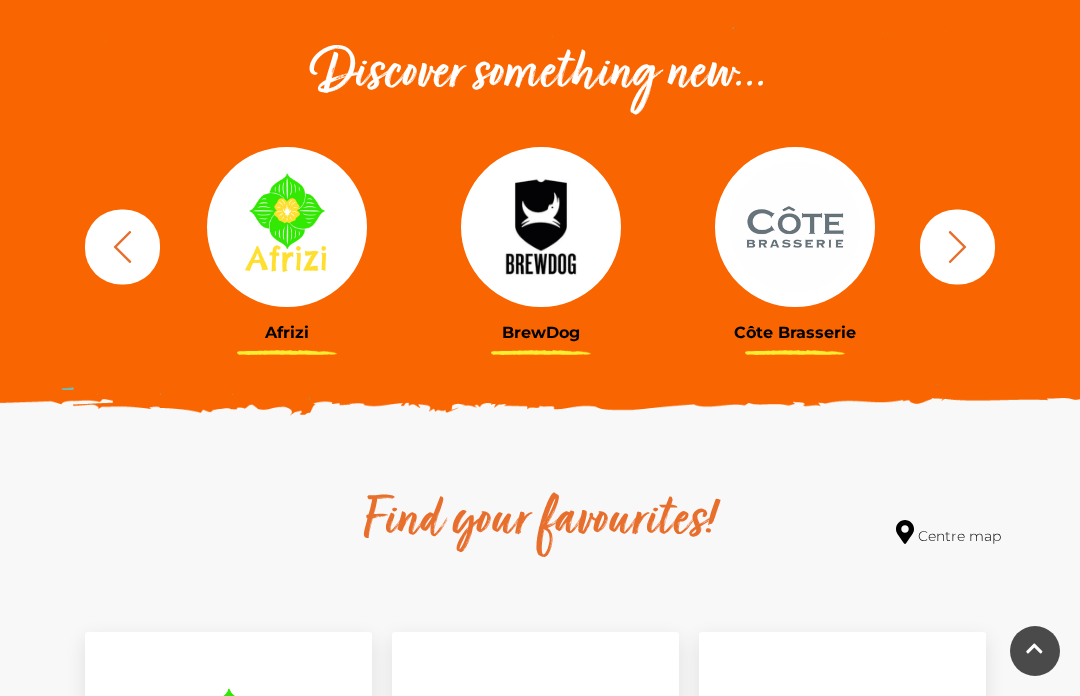 click at bounding box center [287, 227] 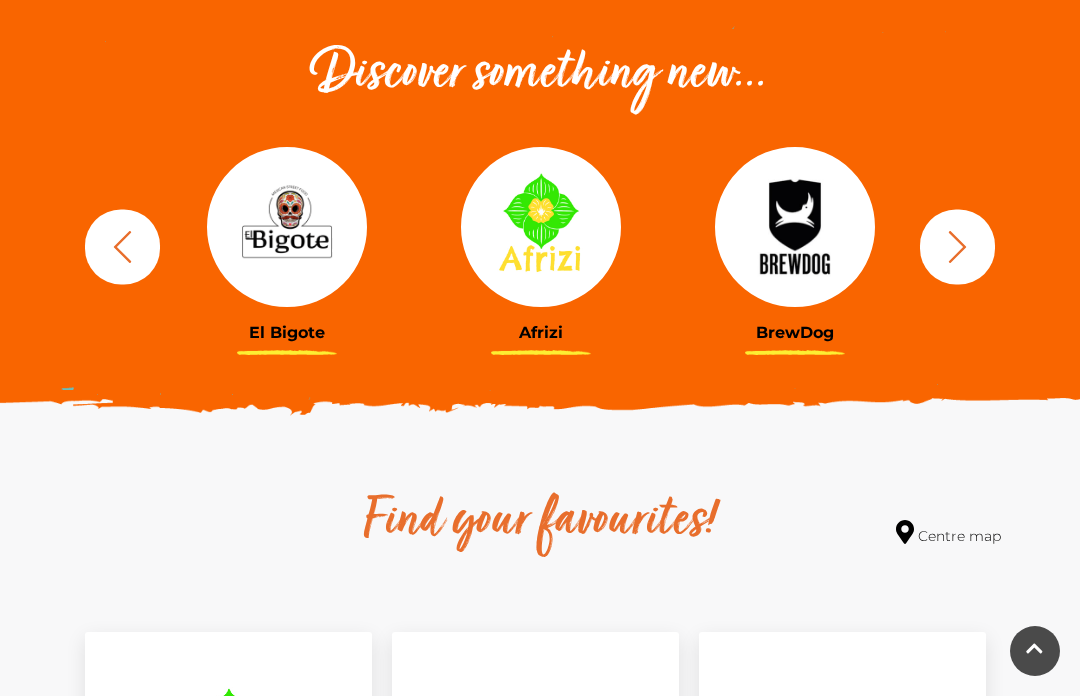 scroll, scrollTop: 697, scrollLeft: 0, axis: vertical 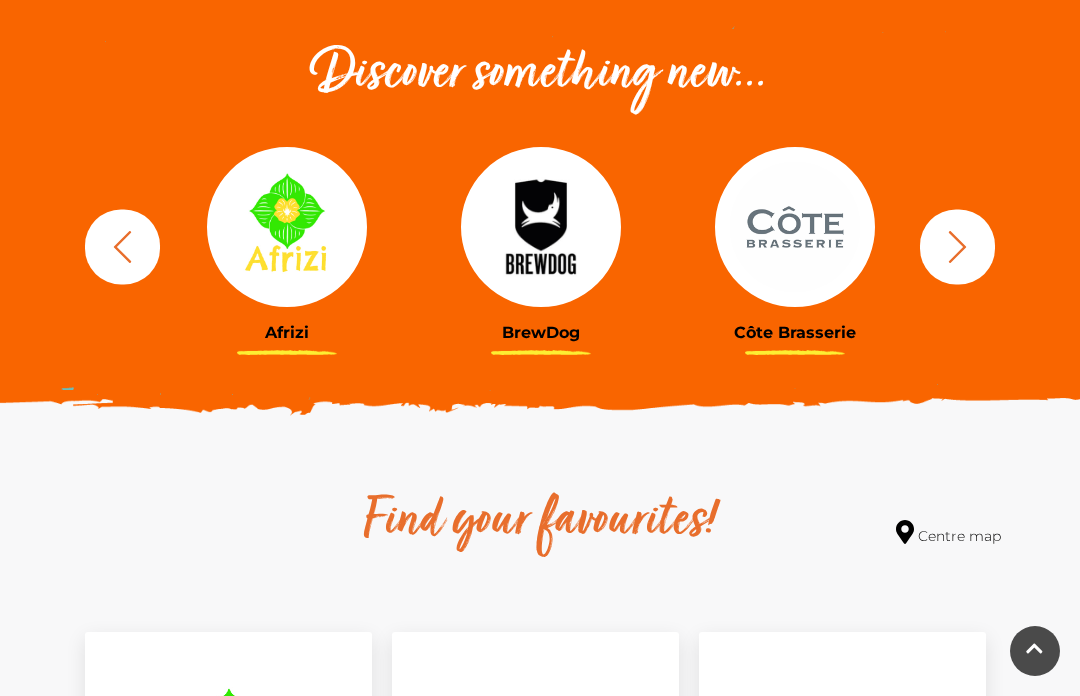 click 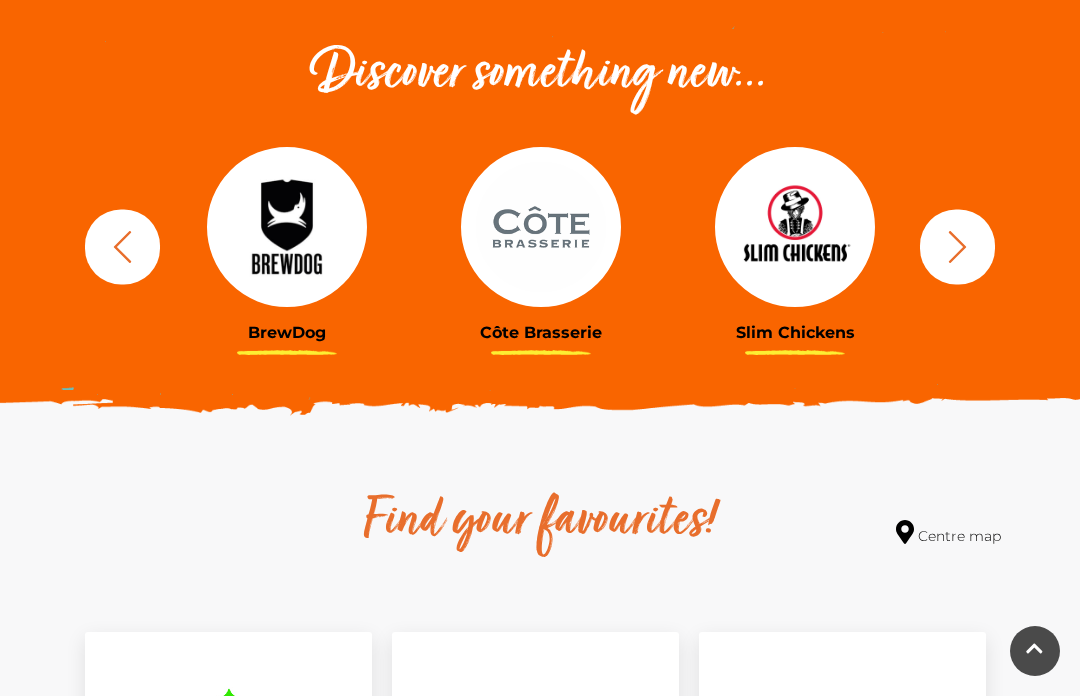click 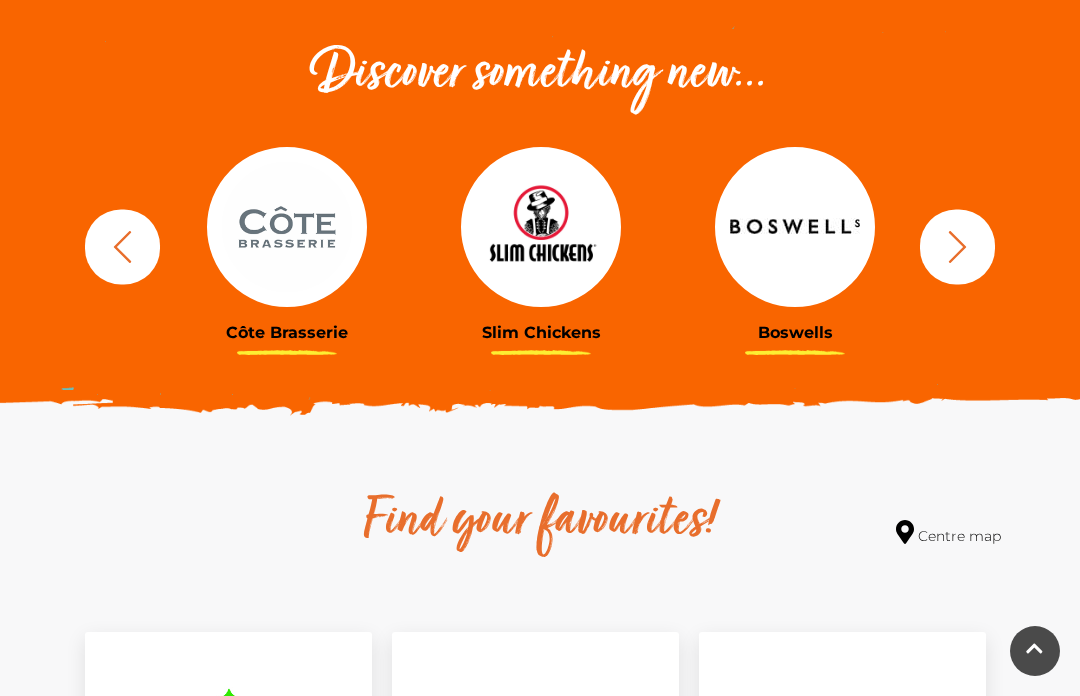 click 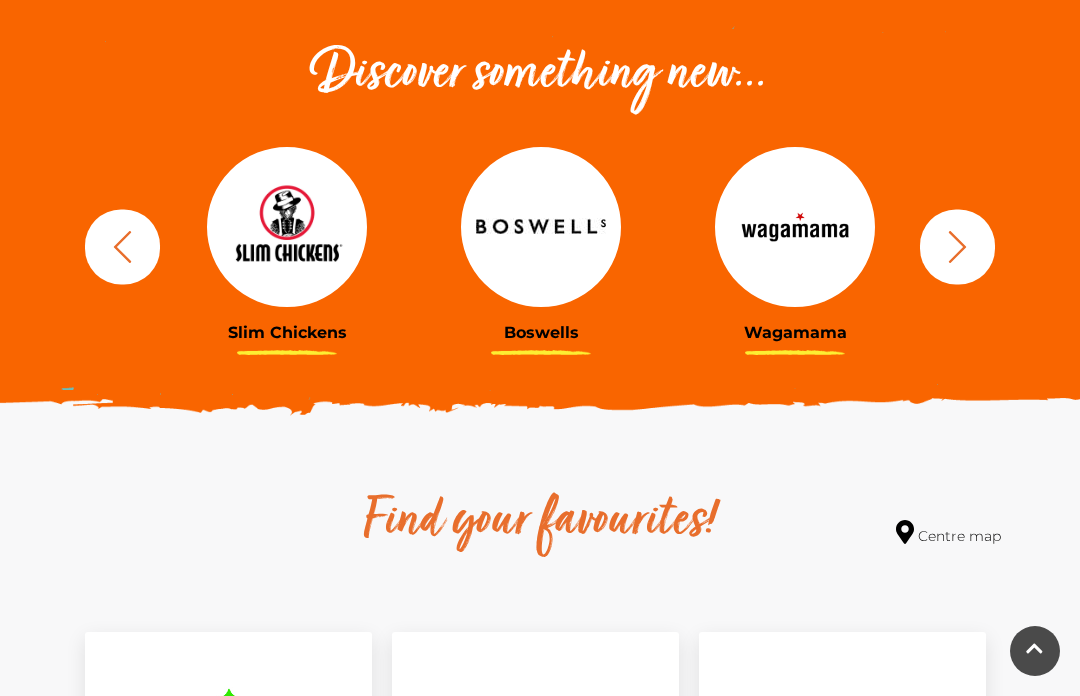 click 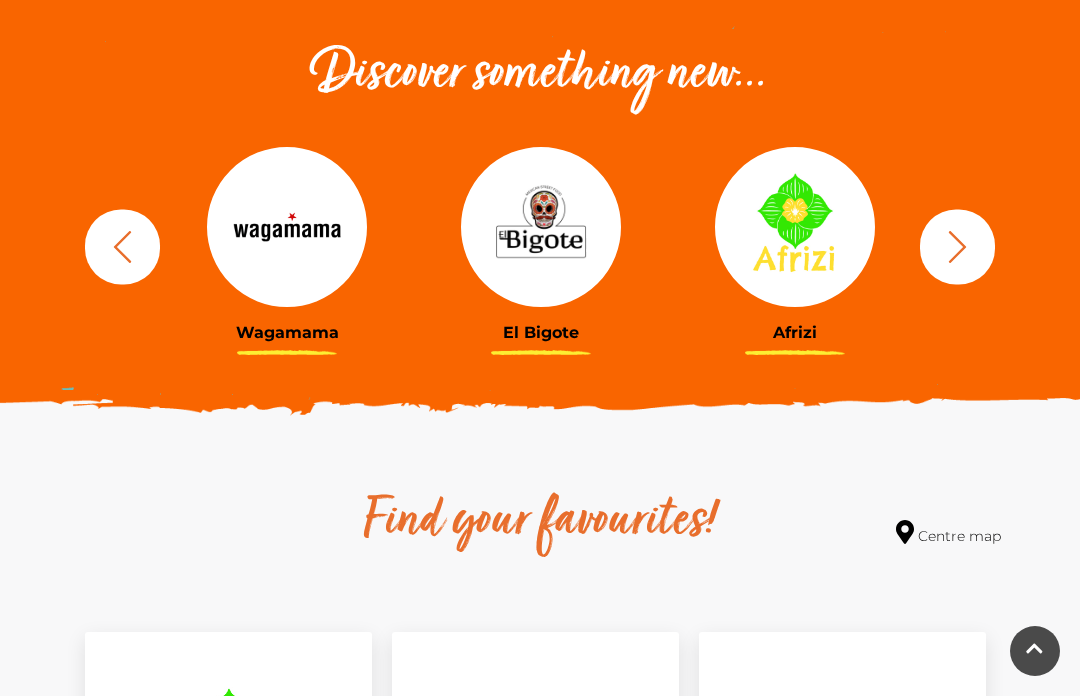 click 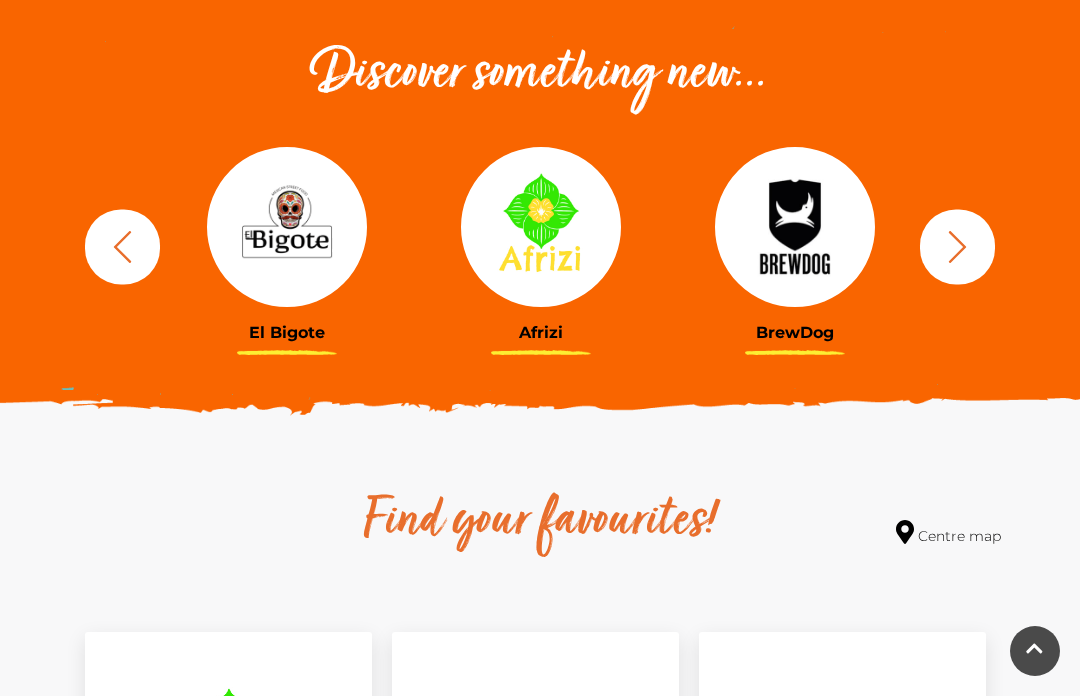 click 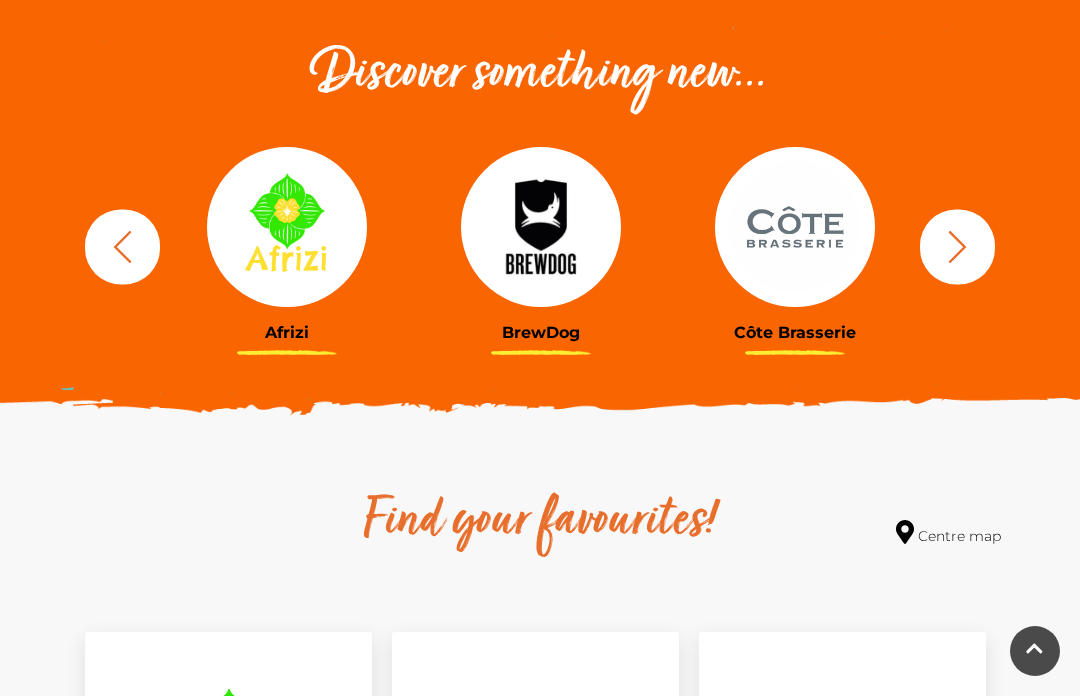 click 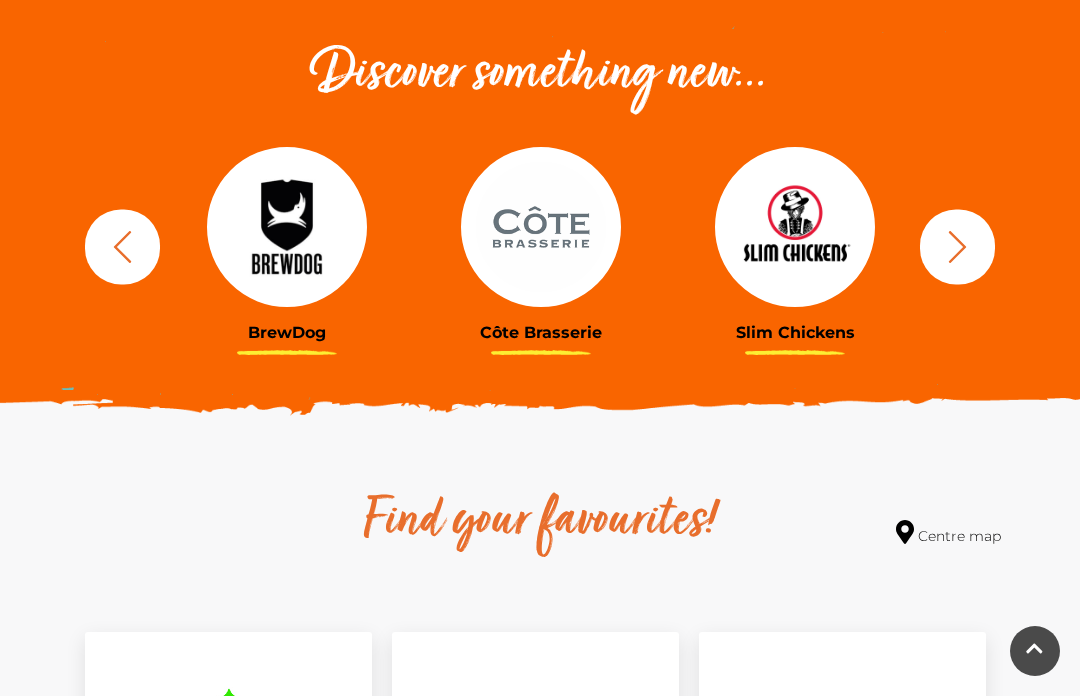 click at bounding box center (957, 246) 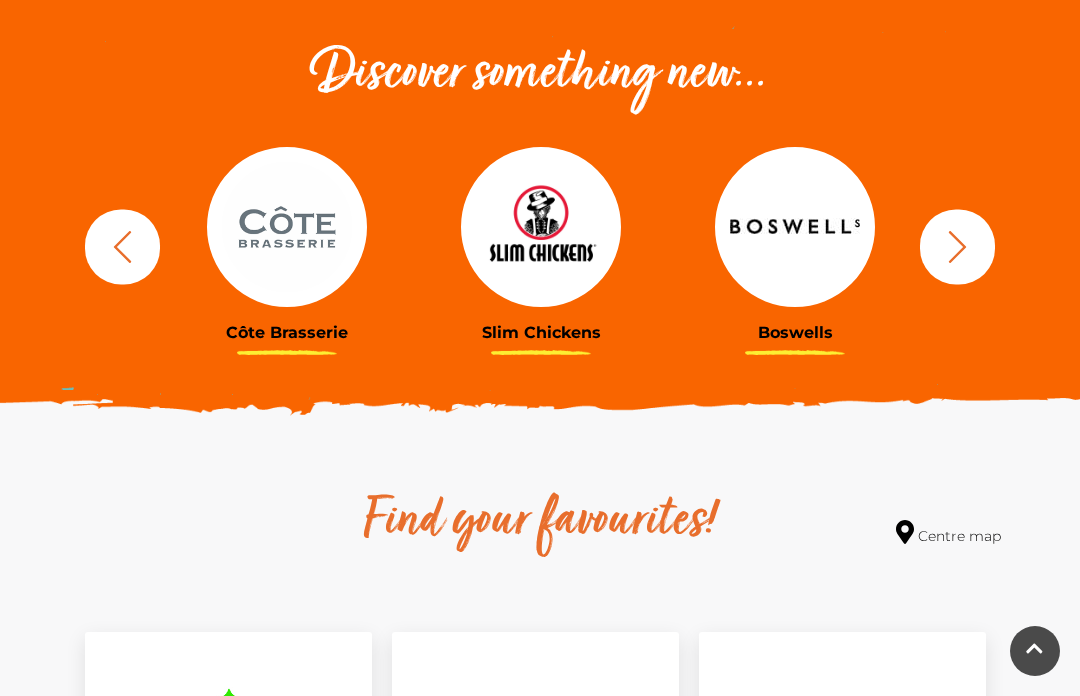 click 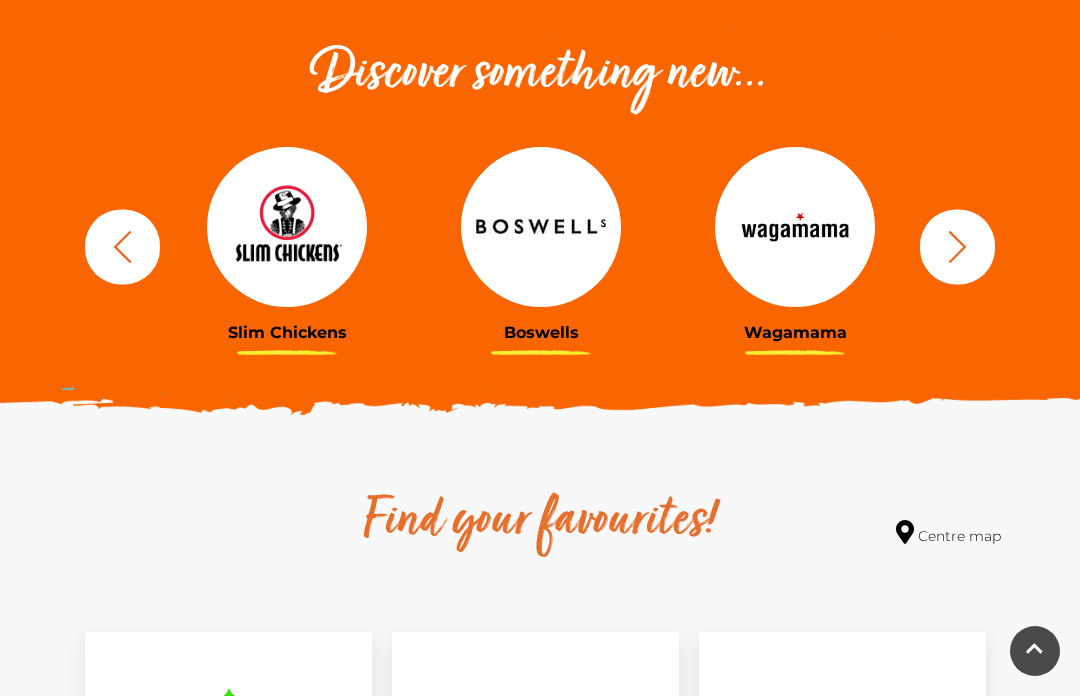 click at bounding box center [957, 246] 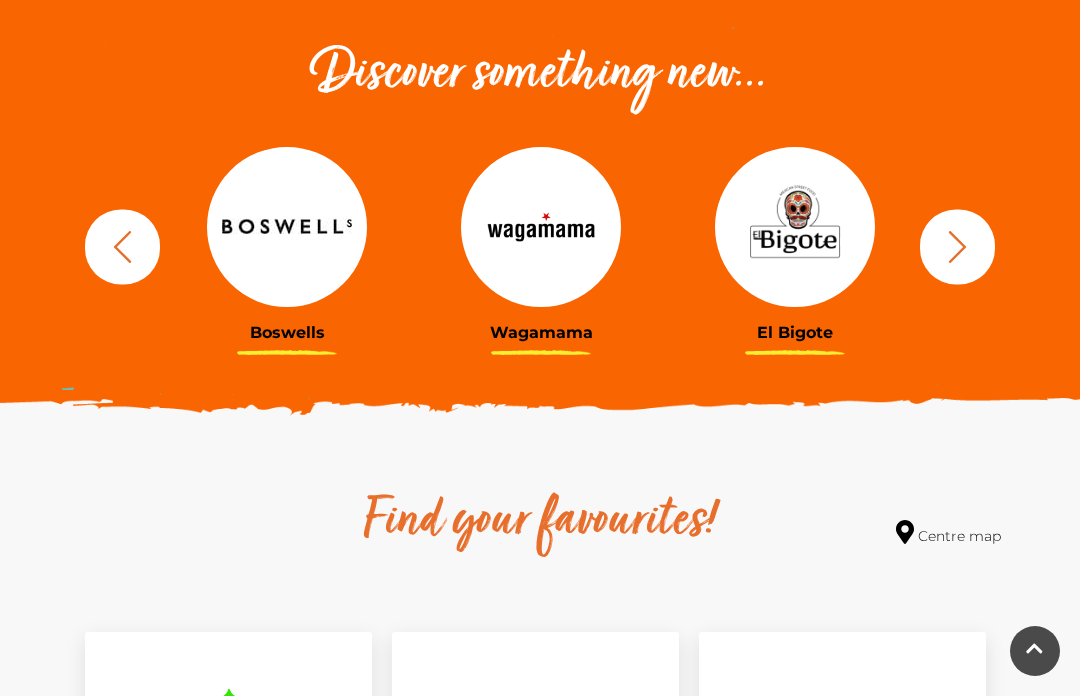 click 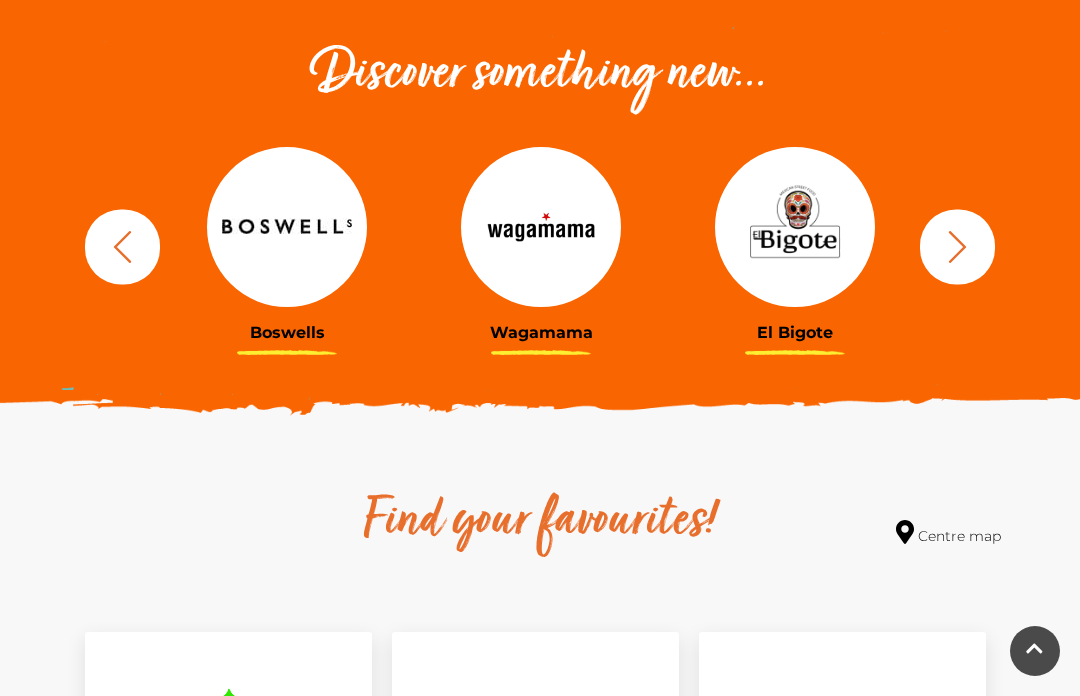 click 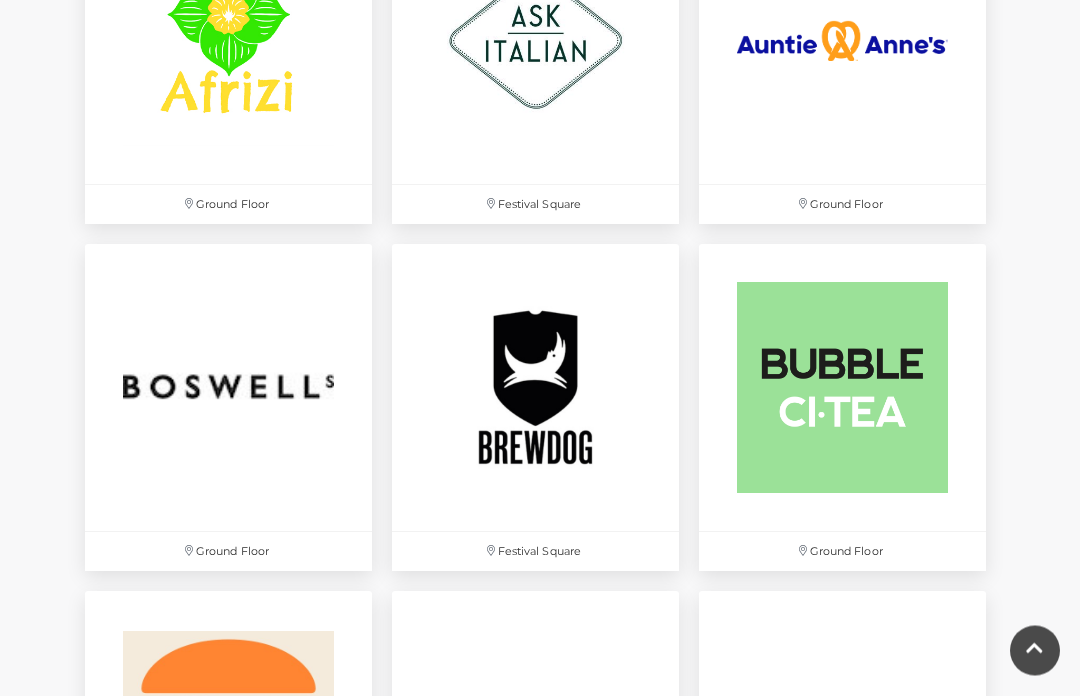 scroll, scrollTop: 1432, scrollLeft: 0, axis: vertical 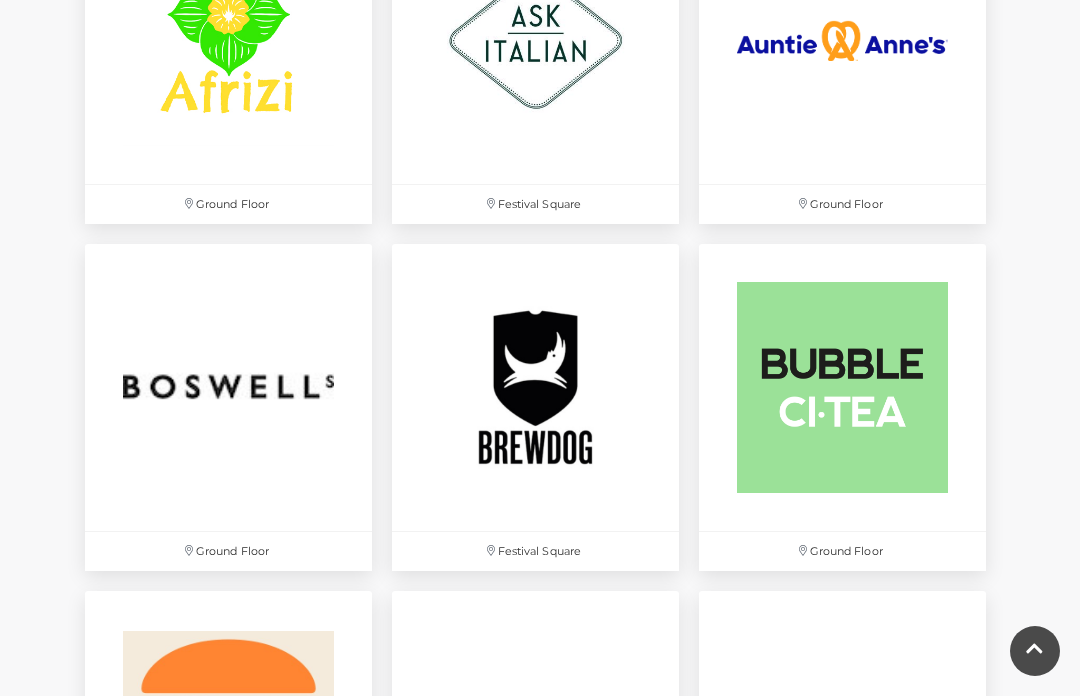 click at bounding box center (842, 387) 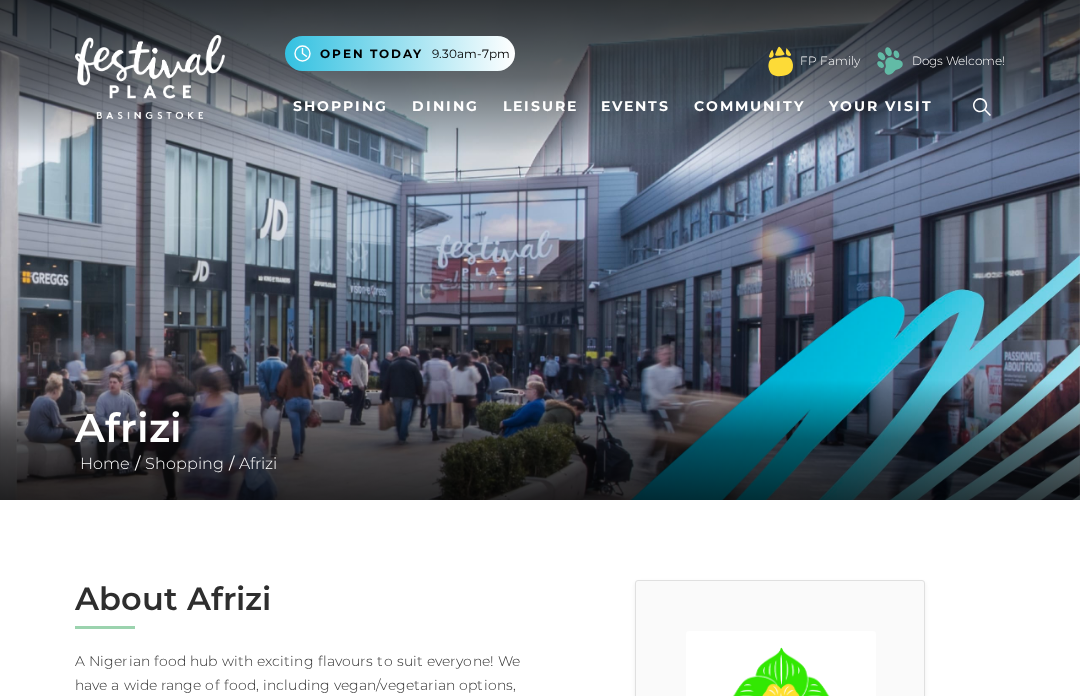 scroll, scrollTop: 0, scrollLeft: 0, axis: both 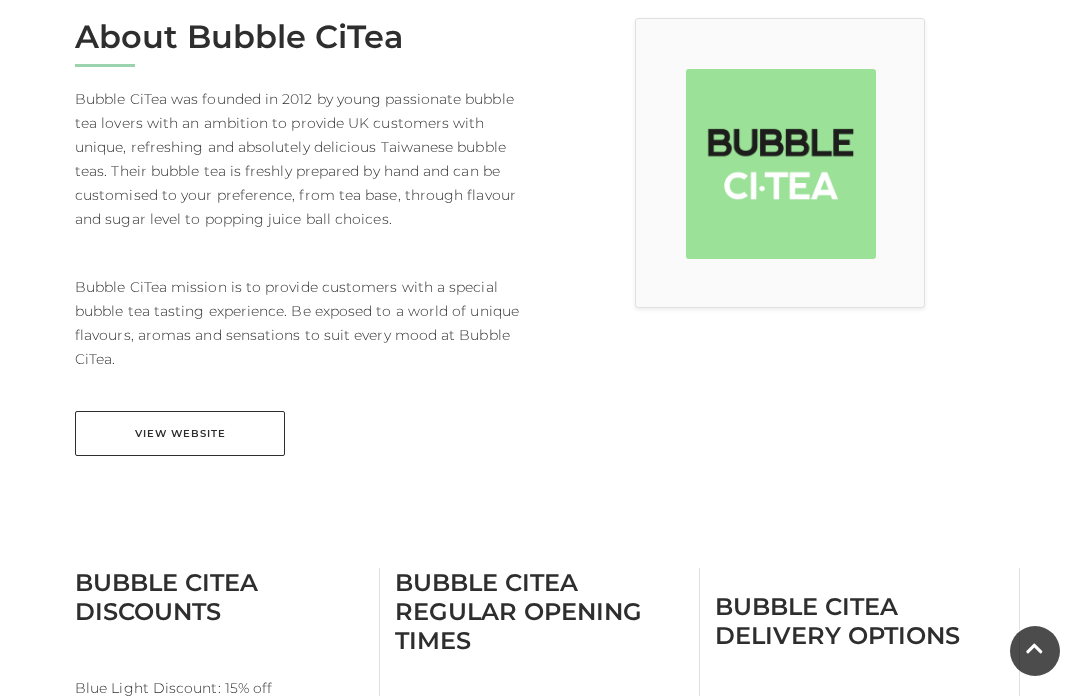 click on "View Website" at bounding box center [180, 433] 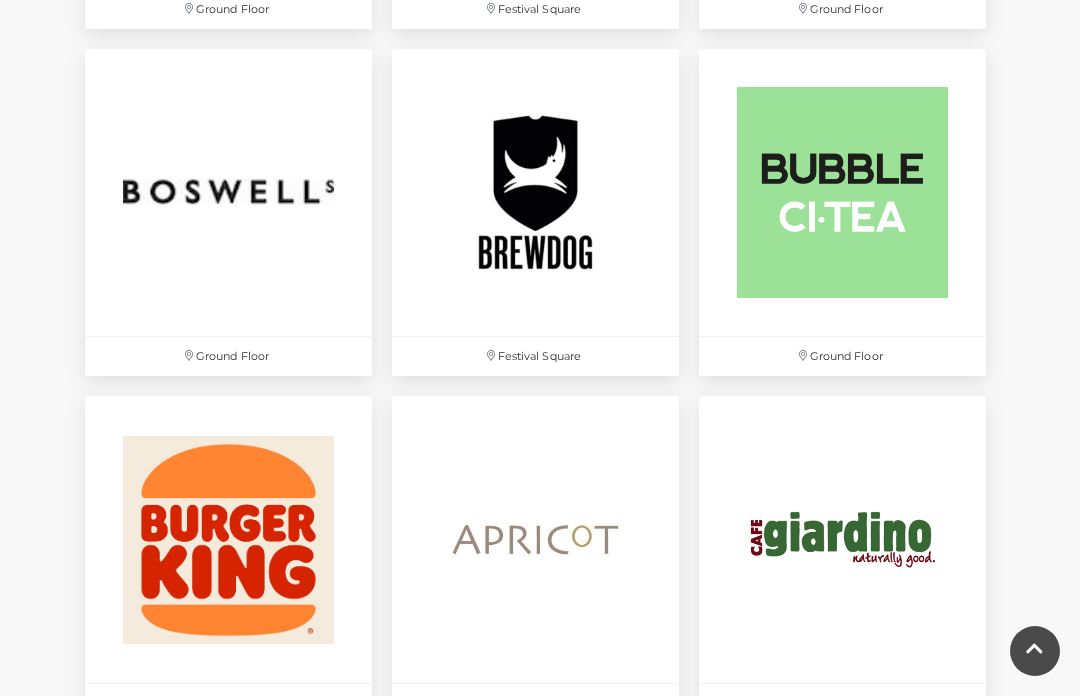 scroll, scrollTop: 1629, scrollLeft: 0, axis: vertical 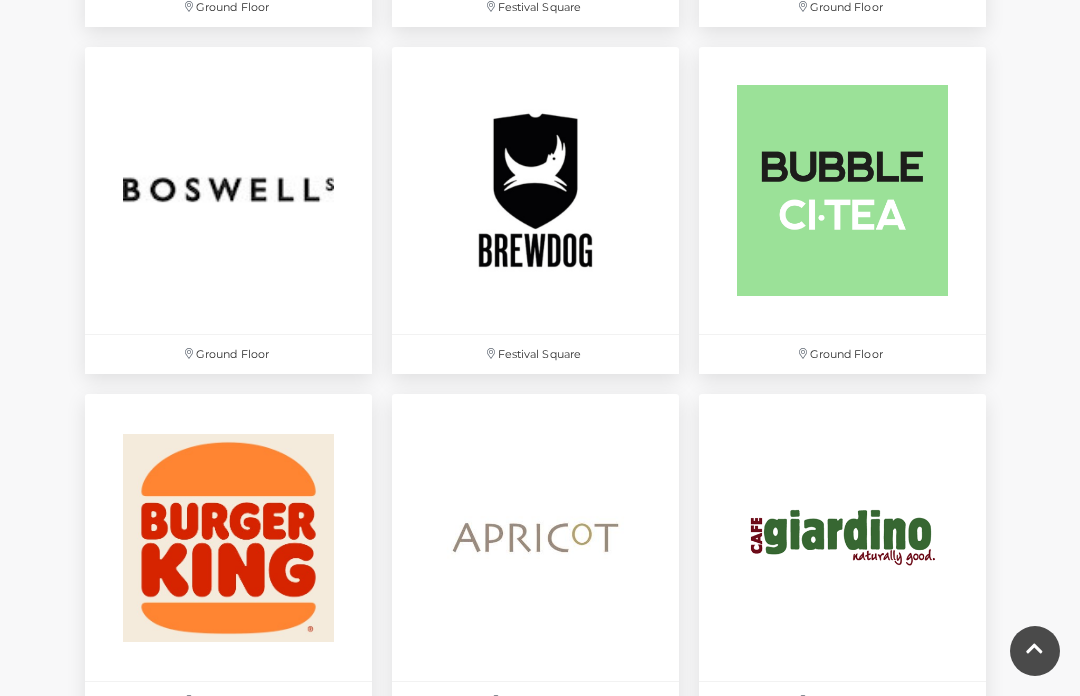 click at bounding box center [228, 537] 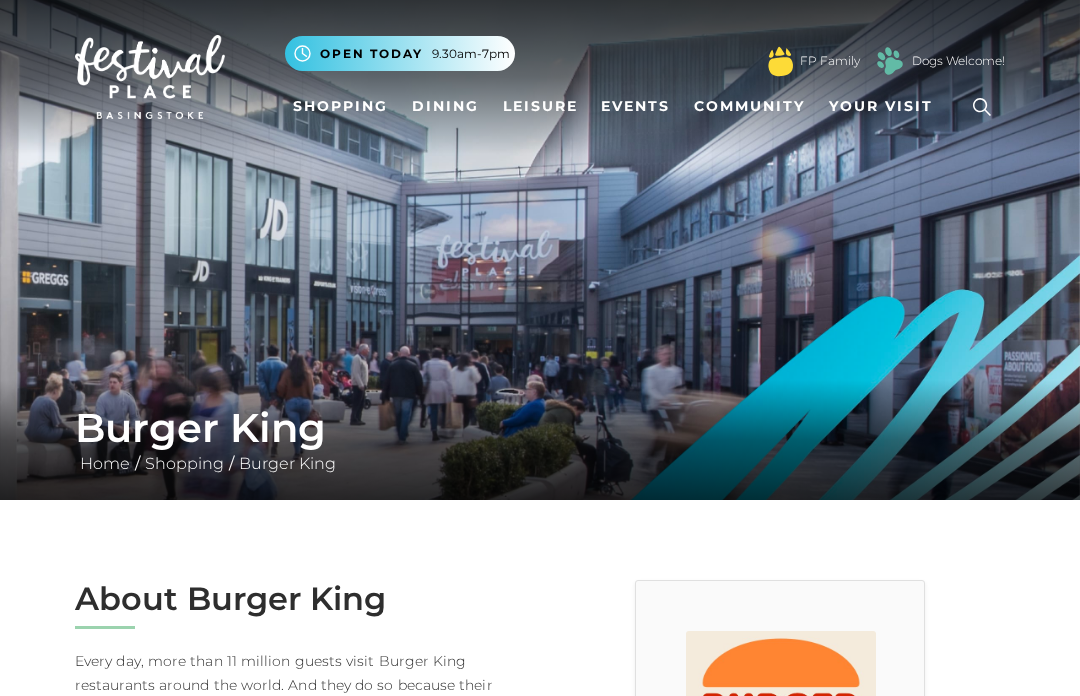 scroll, scrollTop: 0, scrollLeft: 0, axis: both 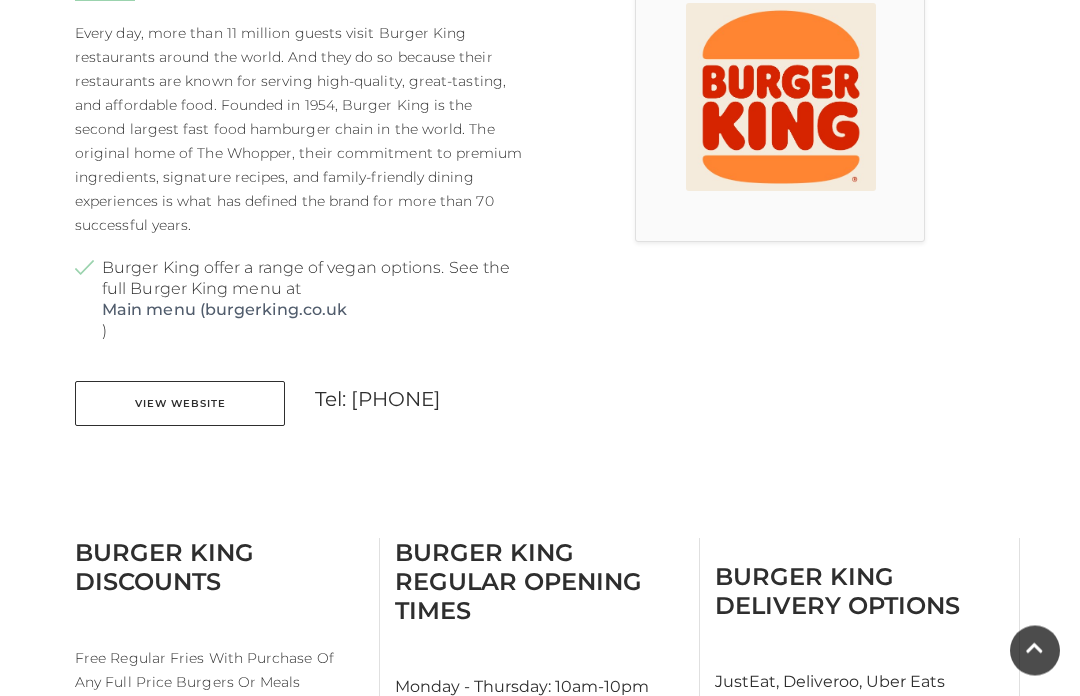 click on "View Website" at bounding box center [180, 404] 